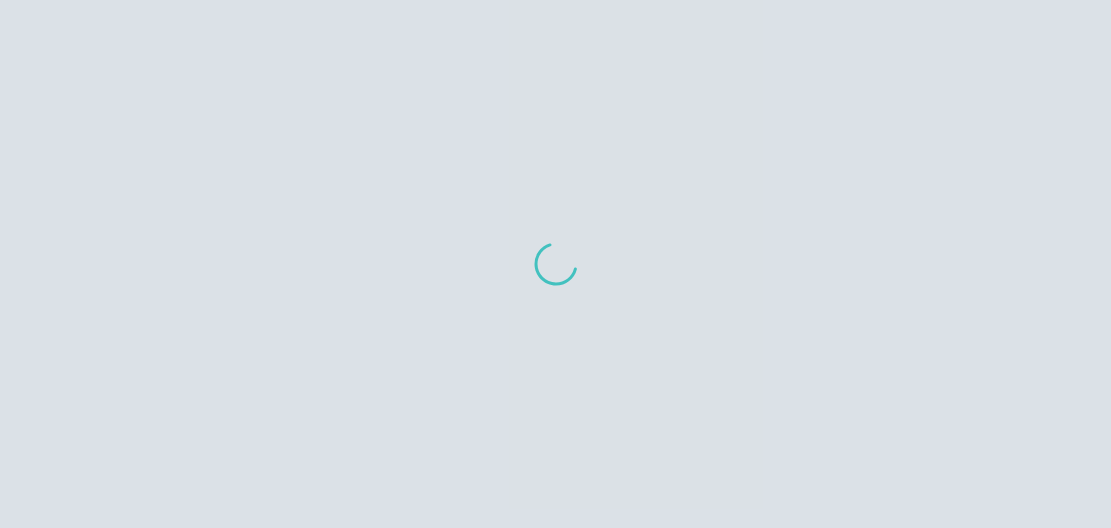 scroll, scrollTop: 0, scrollLeft: 0, axis: both 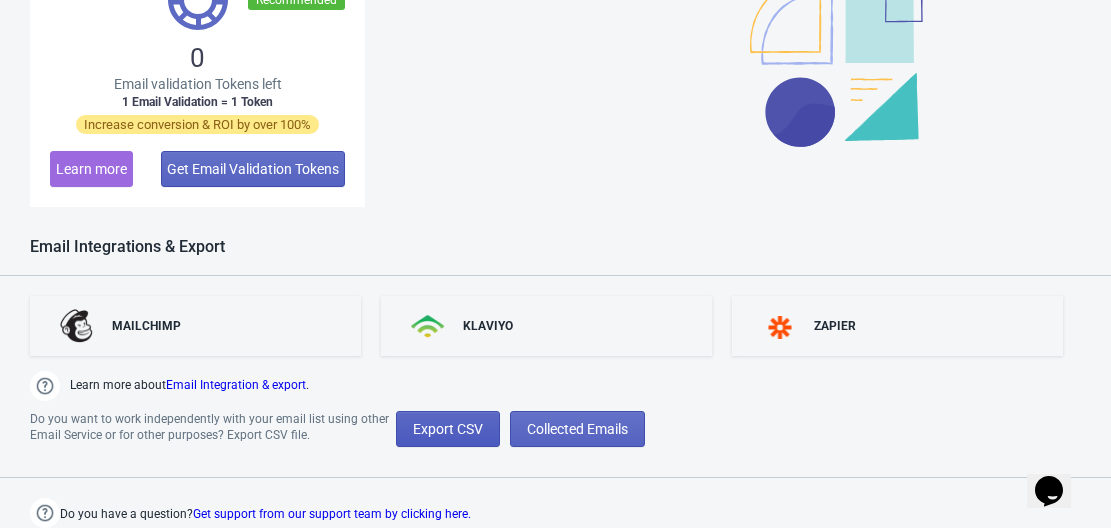 click on "Export CSV" at bounding box center [448, 429] 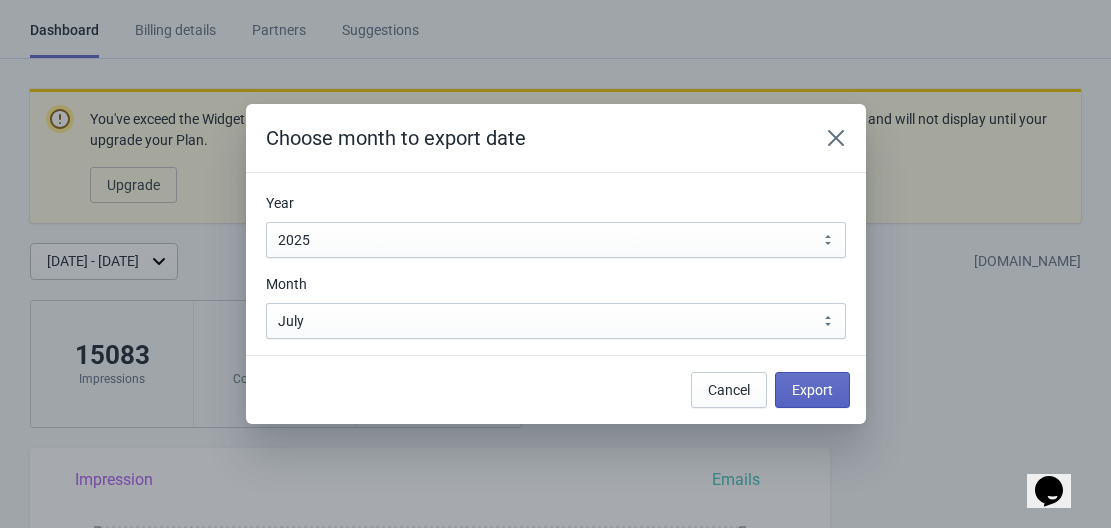 scroll, scrollTop: 0, scrollLeft: 0, axis: both 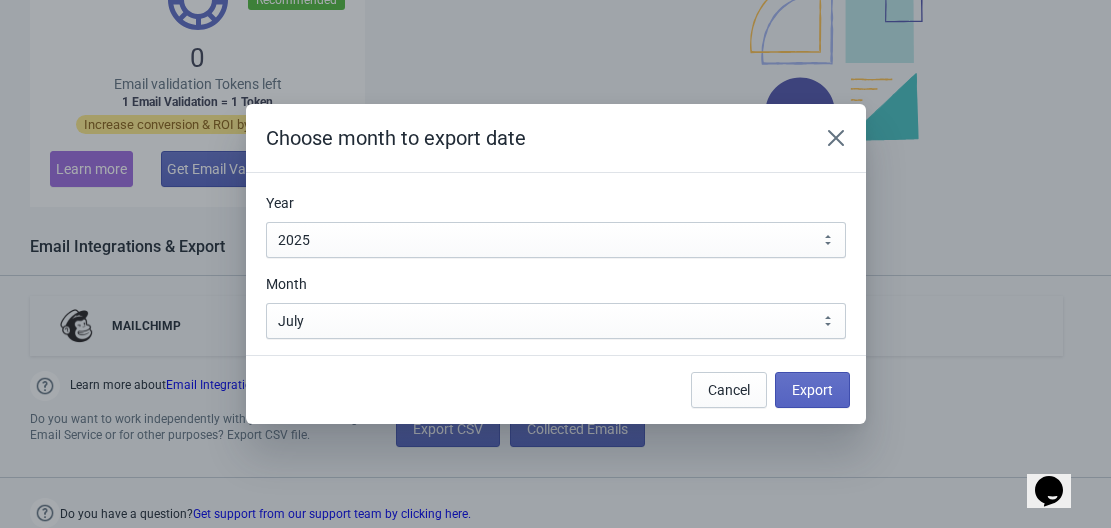 click on "Year 2010 2011 2012 2013 2014 2015 2016 2017 2018 2019 2020 2021 2022 2023 2024 2025 2026 2027 2028 2029 2030 2025" at bounding box center [556, 225] 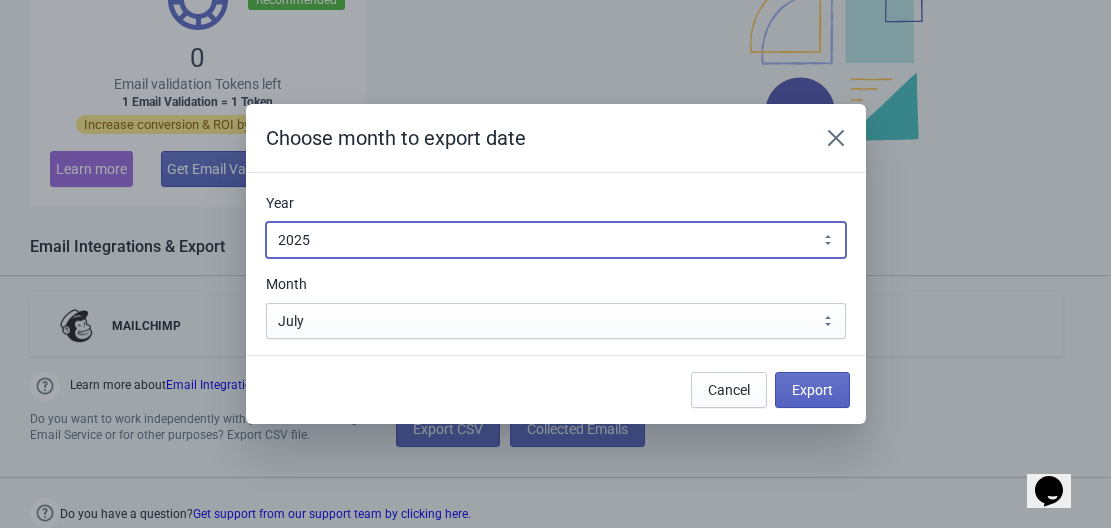click on "2010 2011 2012 2013 2014 2015 2016 2017 2018 2019 2020 2021 2022 2023 2024 2025 2026 2027 2028 2029 2030" at bounding box center (556, 240) 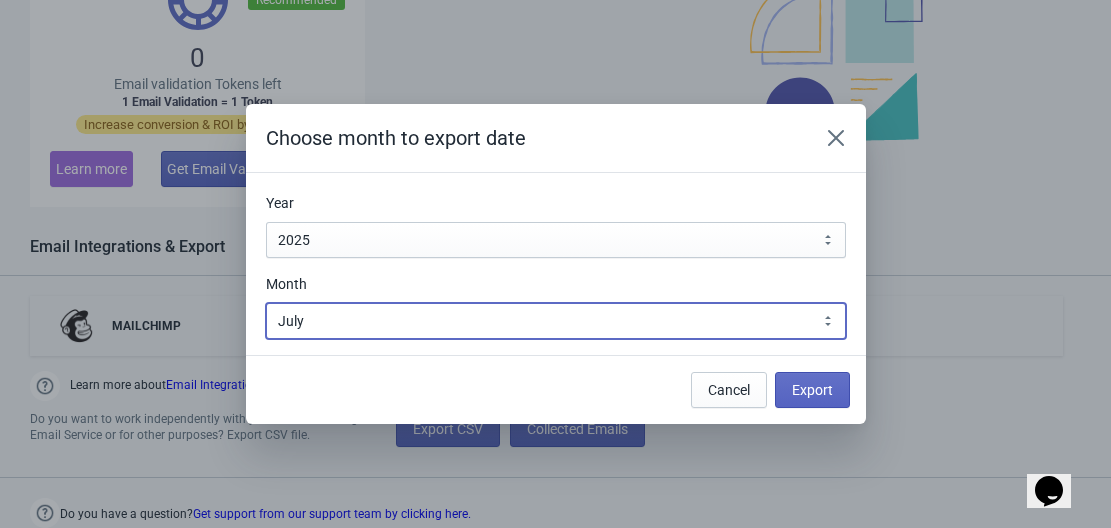 click on "January February March April May June July August September October November December" at bounding box center [556, 321] 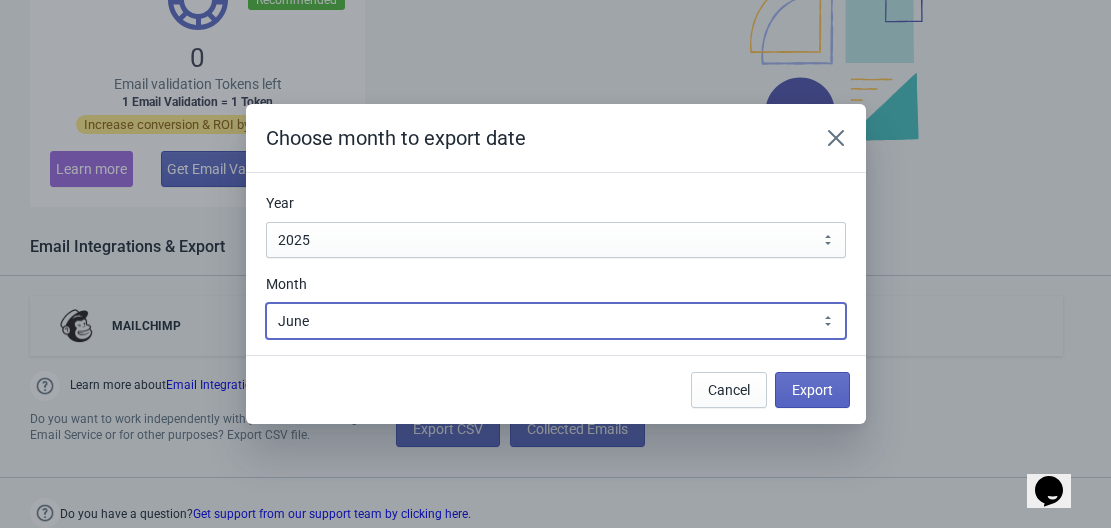 click on "January February March April May June July August September October November December" at bounding box center [556, 321] 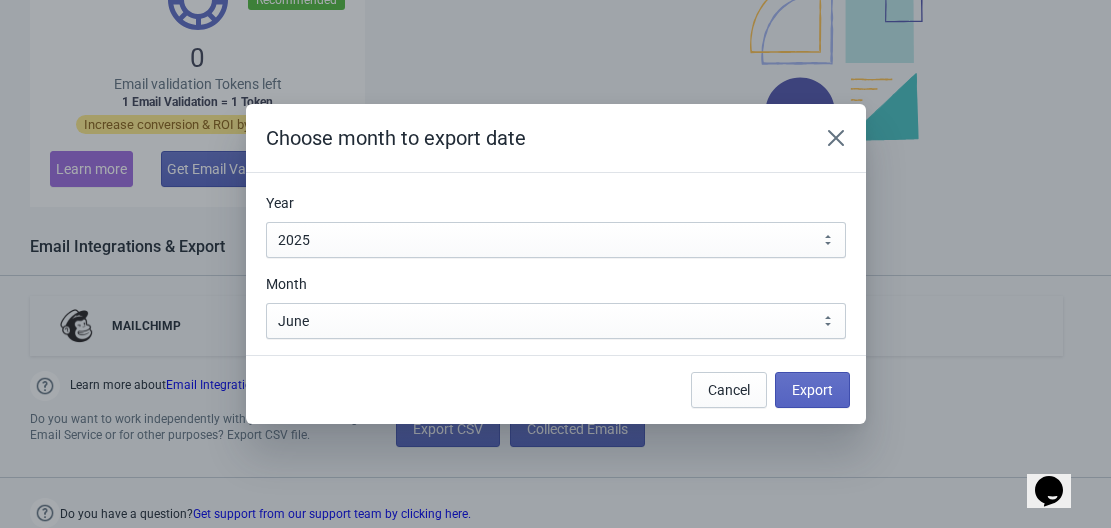 click on "Year 2010 2011 2012 2013 2014 2015 2016 2017 2018 2019 2020 2021 2022 2023 2024 2025 2026 2027 2028 2029 2030 2025 Month January February March April May June July August September October November December June" at bounding box center [556, 264] 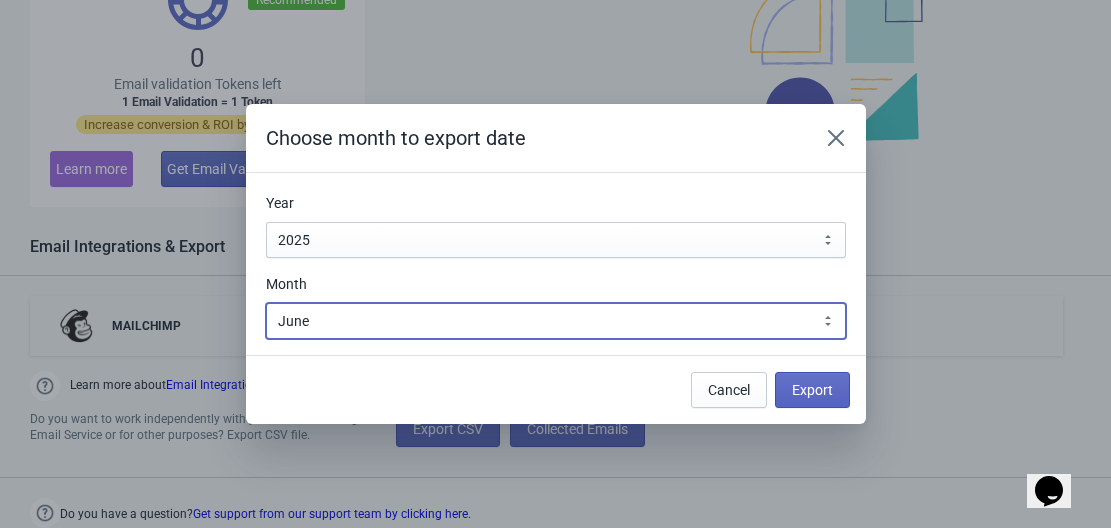click on "January February March April May June July August September October November December" at bounding box center [556, 321] 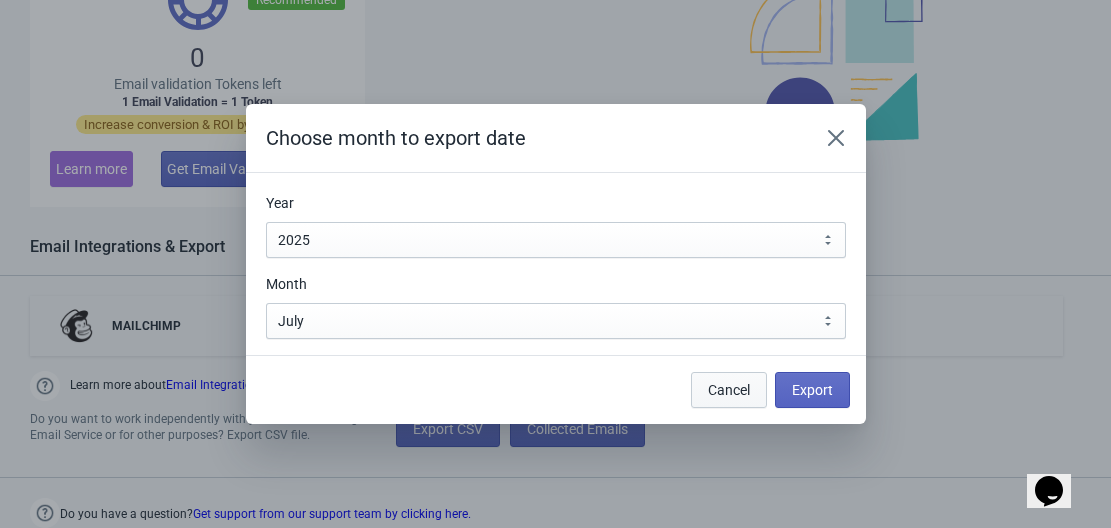 click on "Cancel" at bounding box center [729, 390] 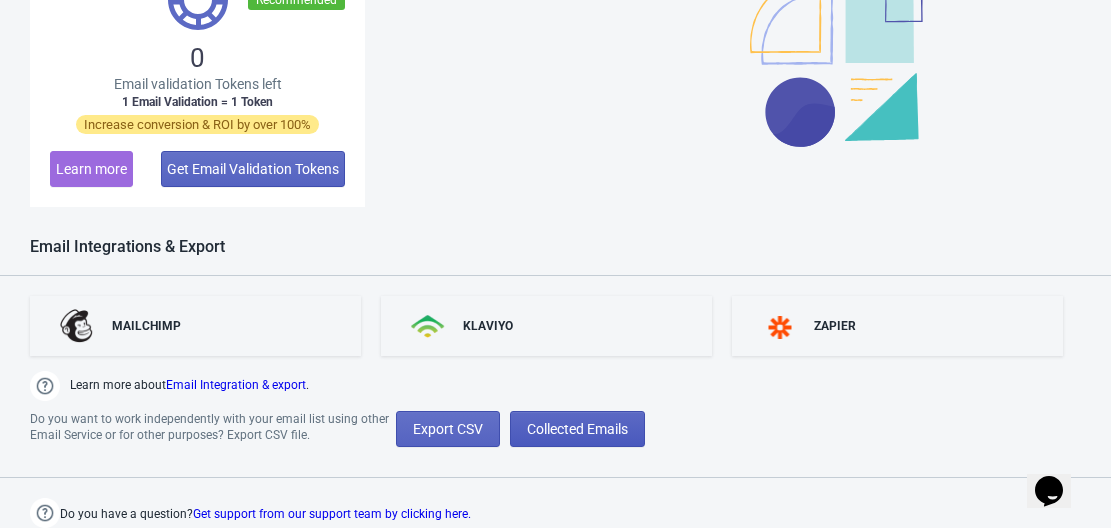 click on "Collected Emails" at bounding box center (577, 429) 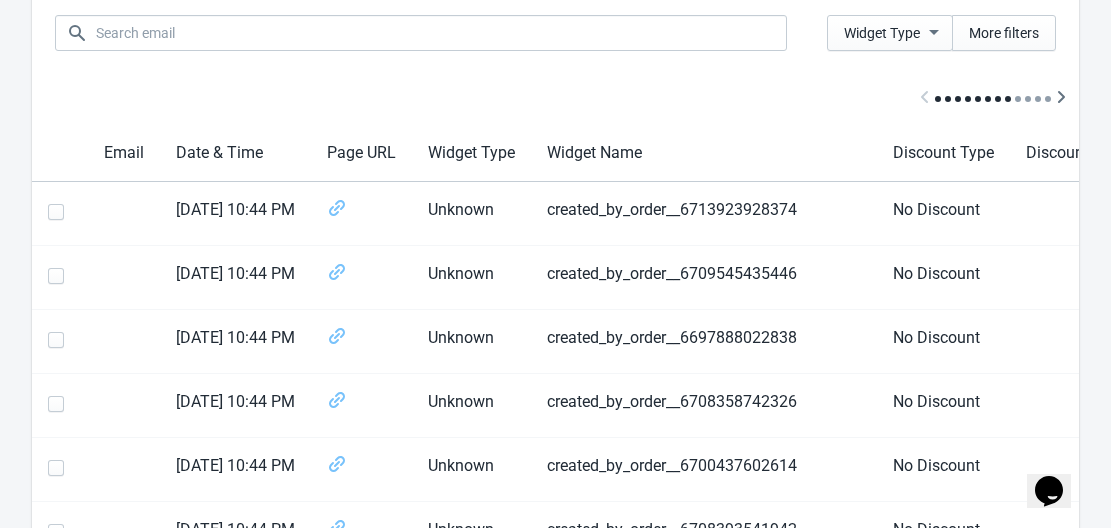 scroll, scrollTop: 0, scrollLeft: 0, axis: both 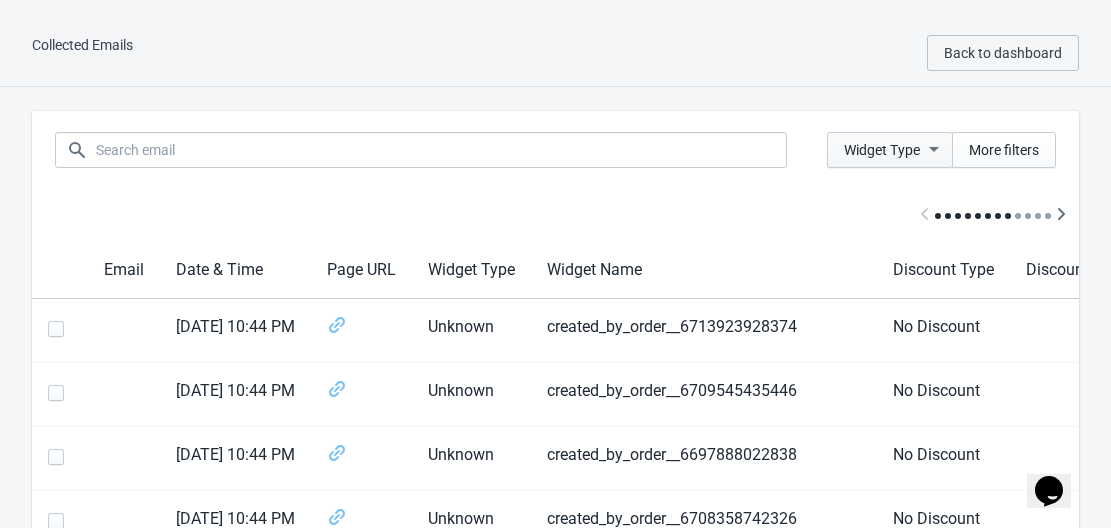 click on "Widget Type" at bounding box center (882, 150) 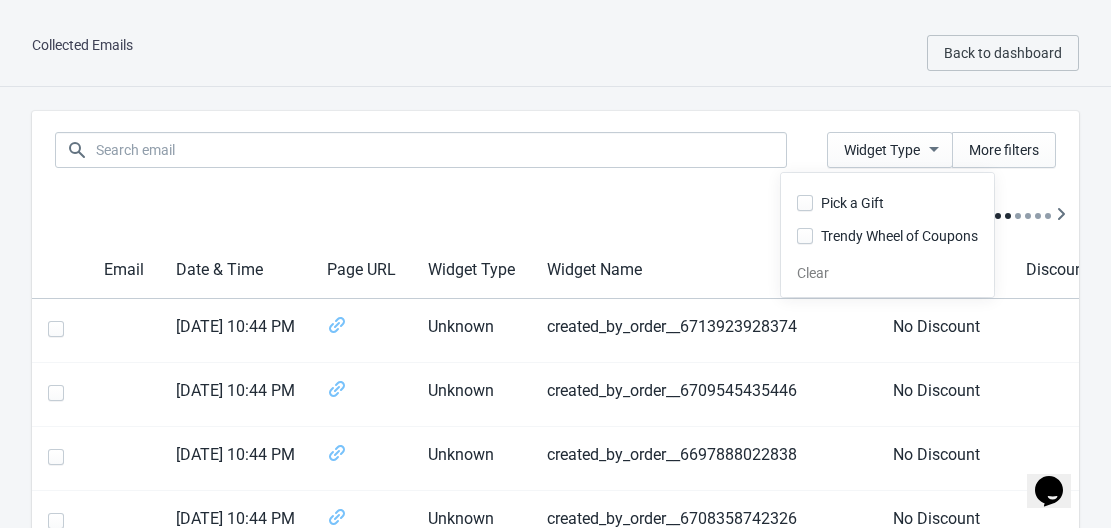 click at bounding box center (805, 203) 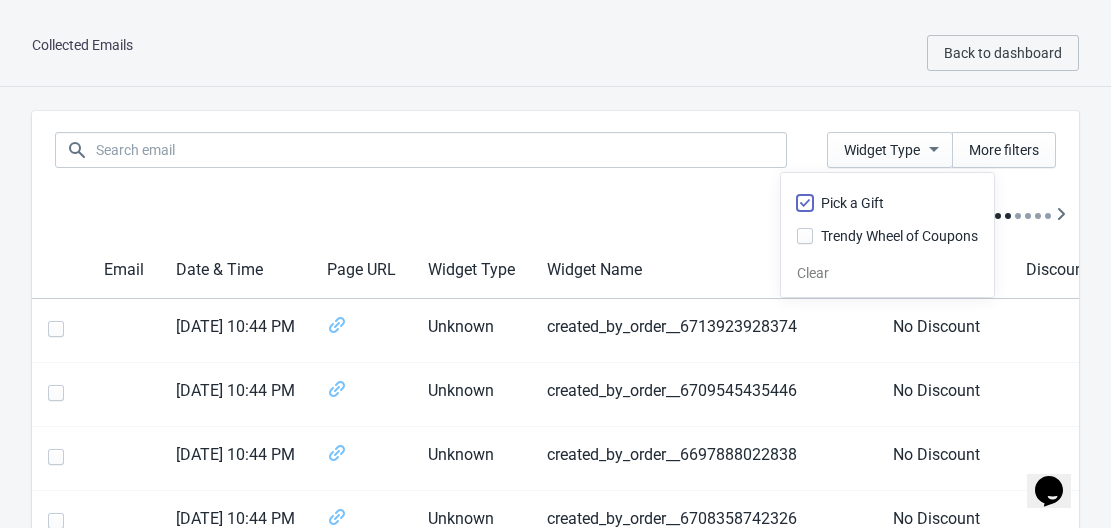 click on "Pick a Gift" at bounding box center (797, 213) 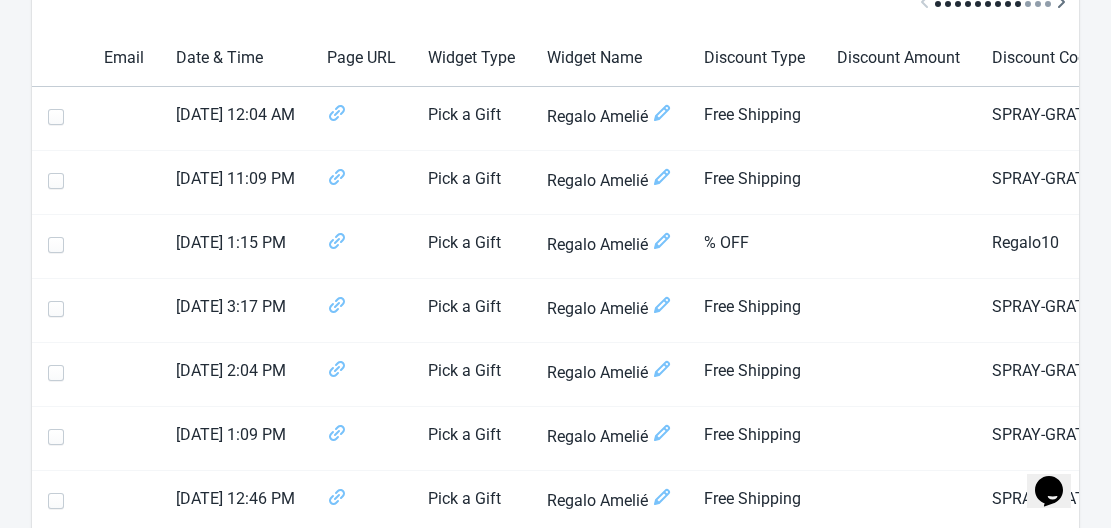 scroll, scrollTop: 289, scrollLeft: 0, axis: vertical 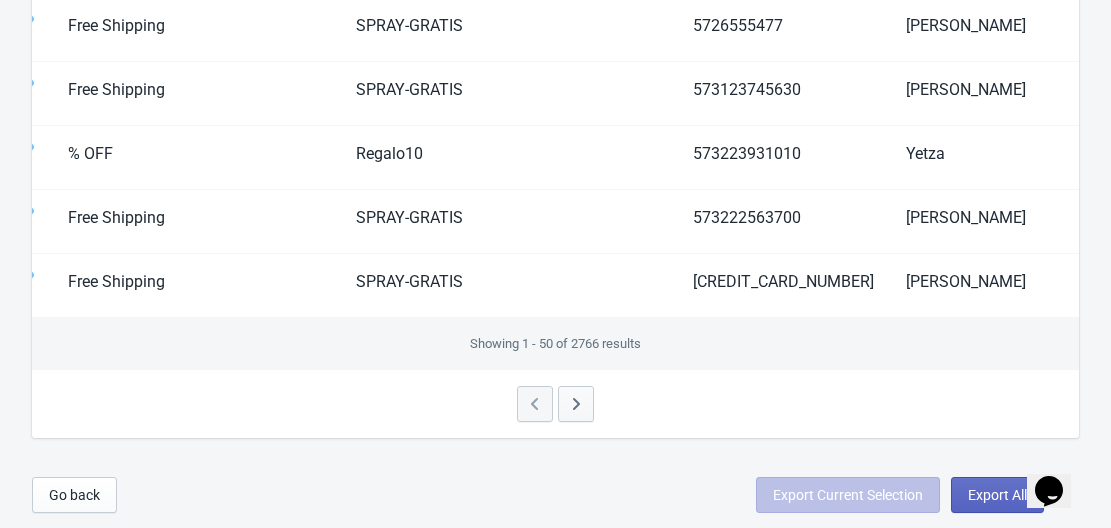 click at bounding box center [576, 404] 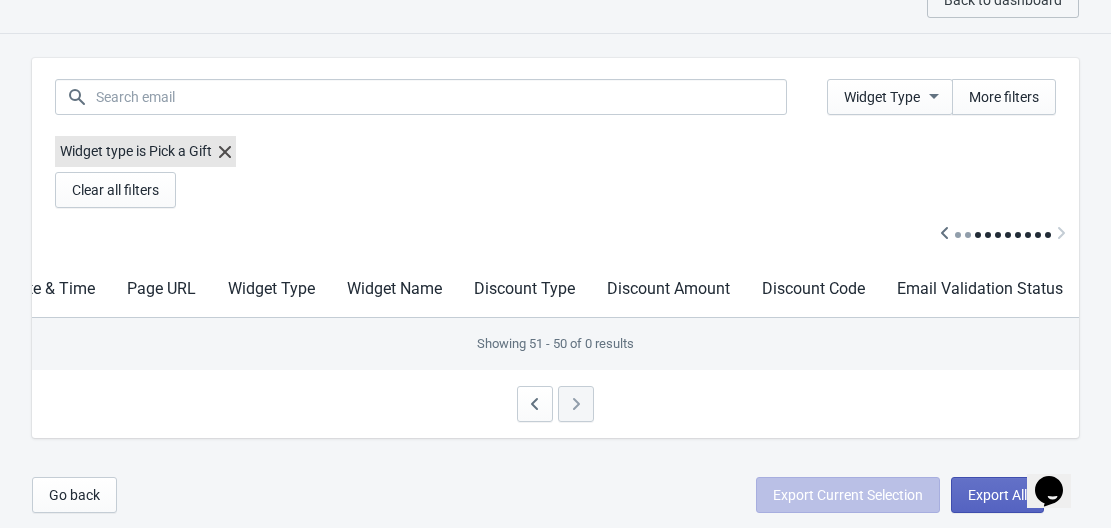 scroll, scrollTop: 0, scrollLeft: 145, axis: horizontal 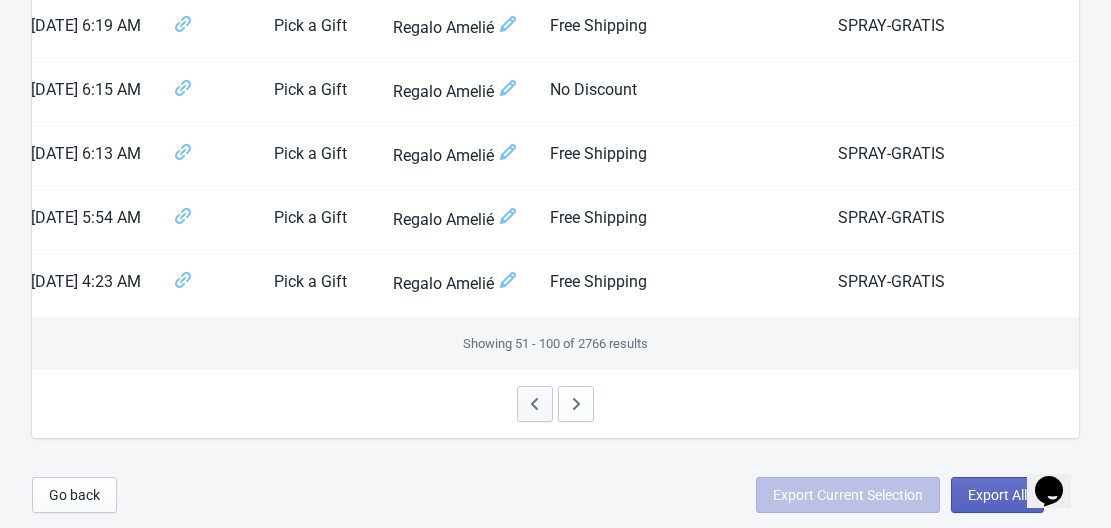 click 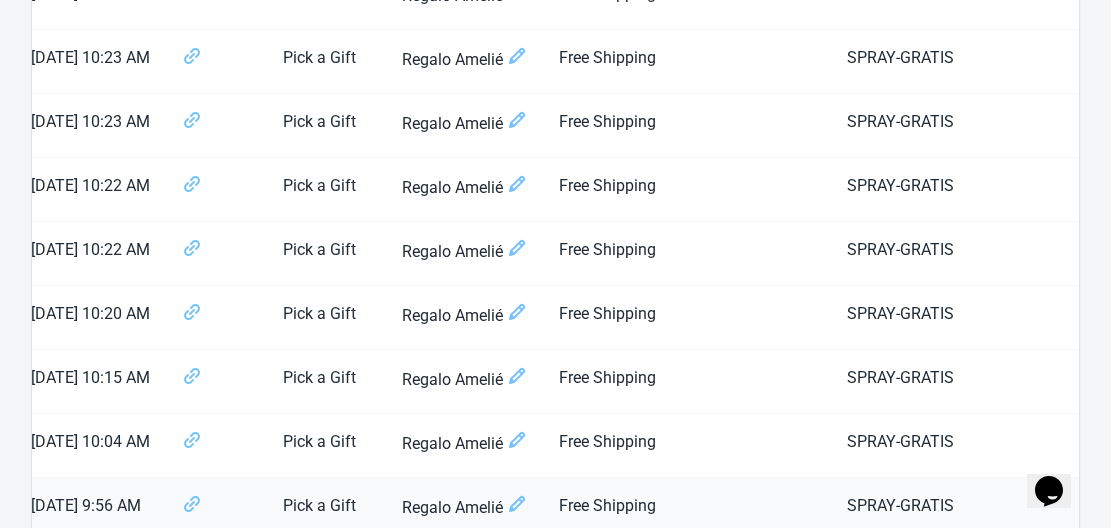 scroll, scrollTop: 2771, scrollLeft: 0, axis: vertical 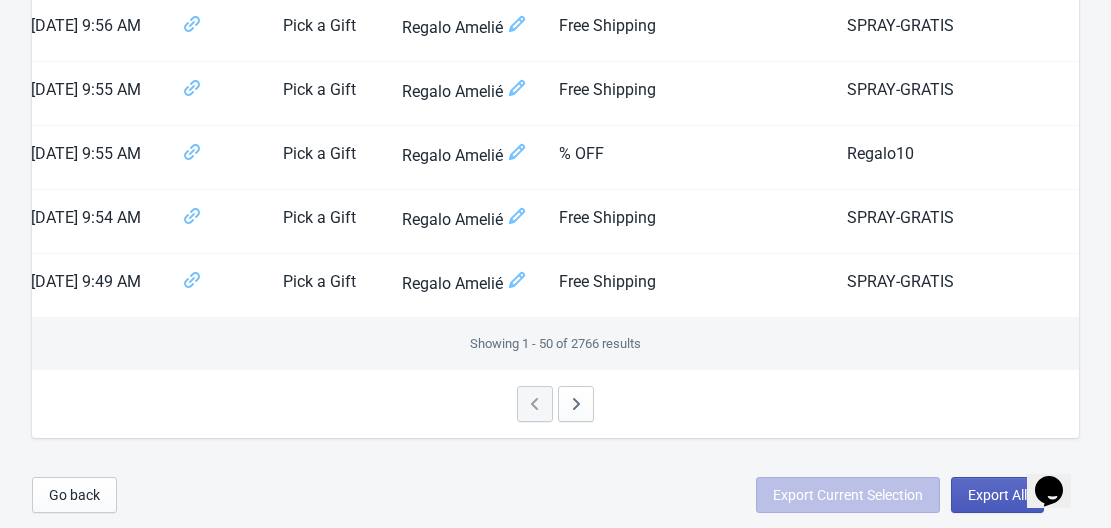 click on "Export All" at bounding box center [997, 495] 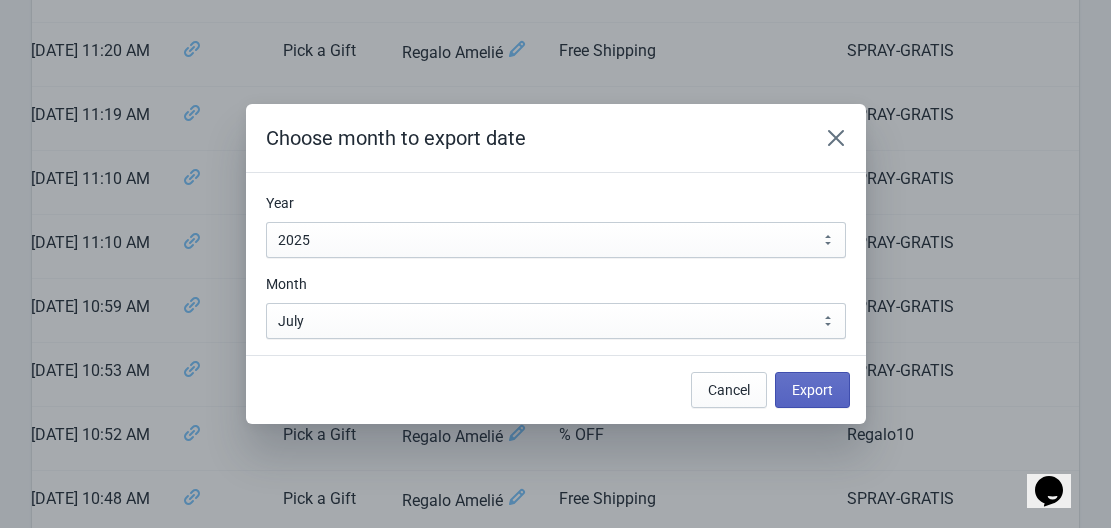 scroll, scrollTop: 0, scrollLeft: 0, axis: both 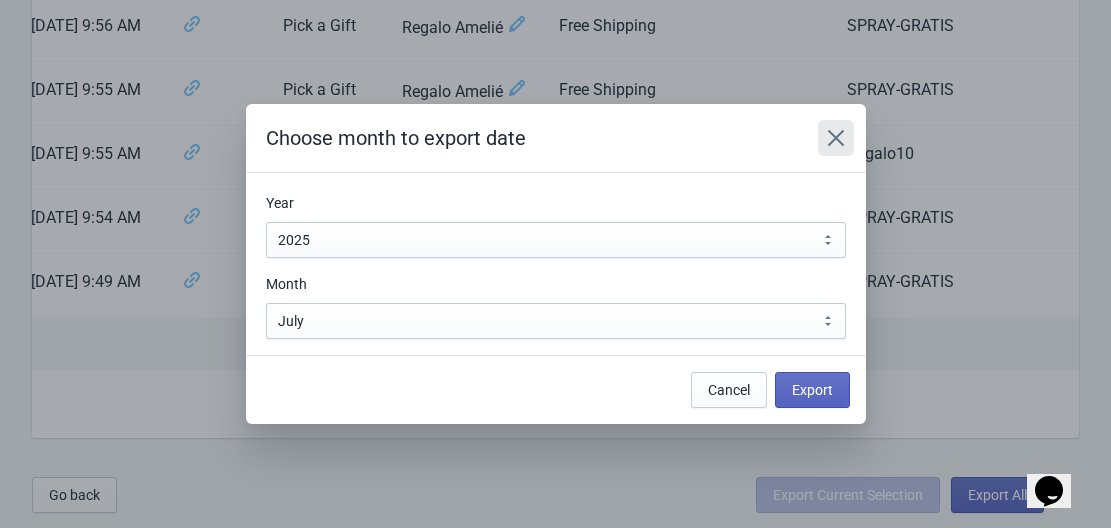 click 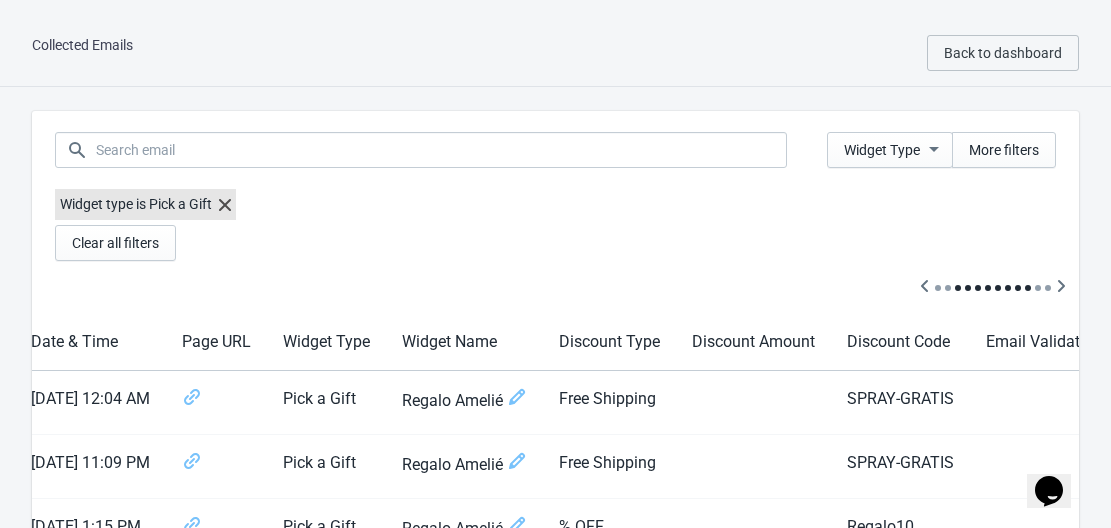scroll, scrollTop: 3269, scrollLeft: 0, axis: vertical 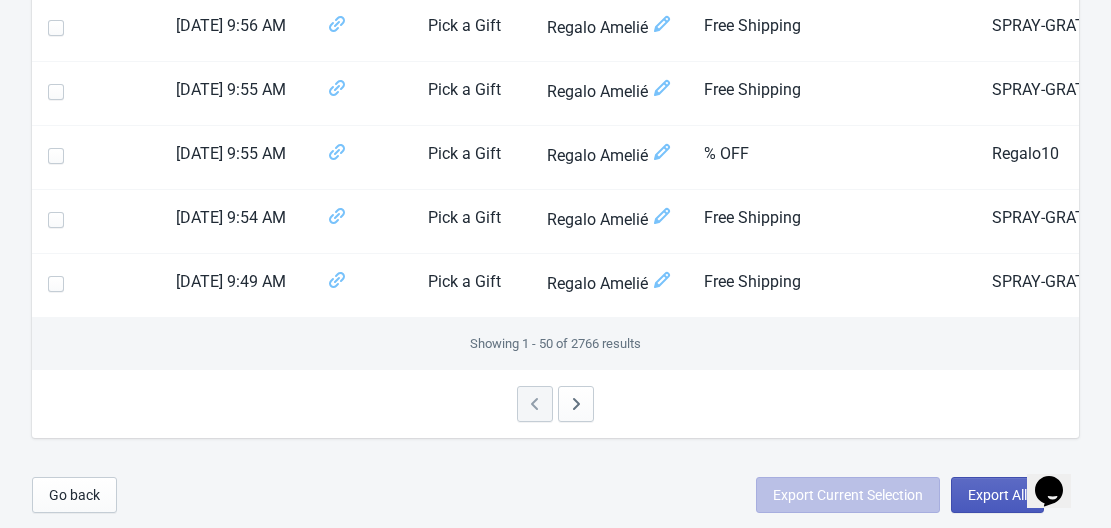 click on "Export All" at bounding box center [997, 495] 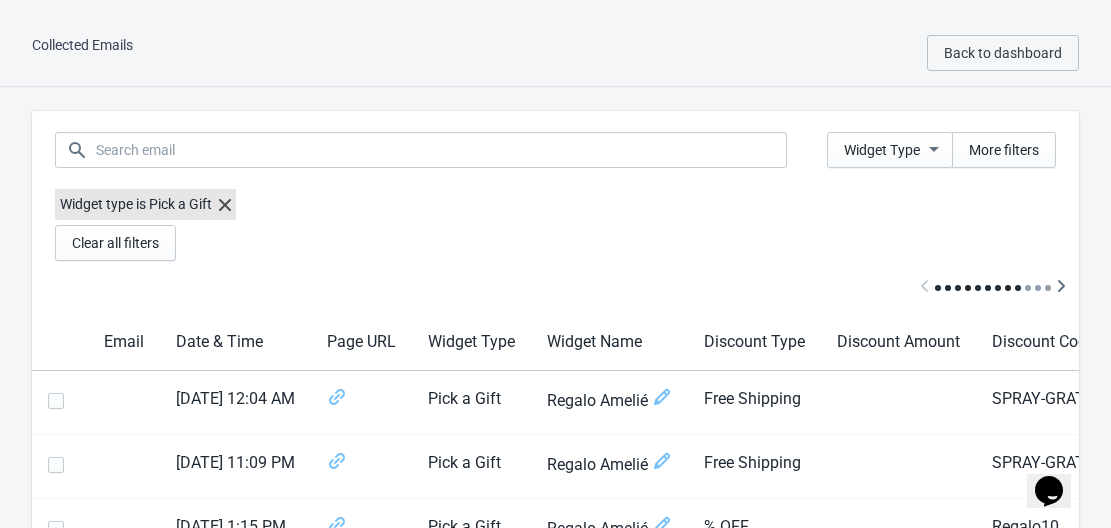 select on "2025" 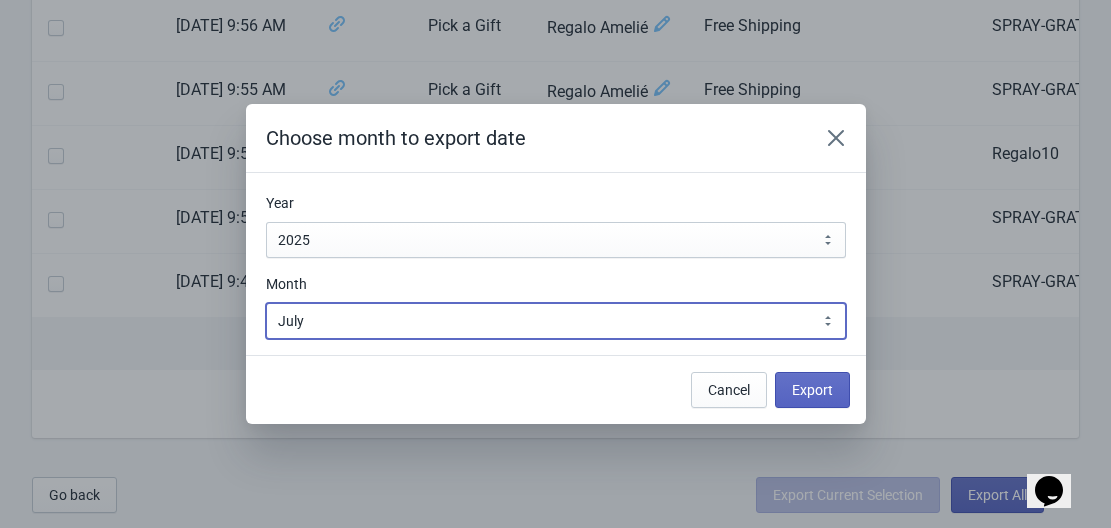 click on "January February March April May June July August September October November December" at bounding box center [556, 321] 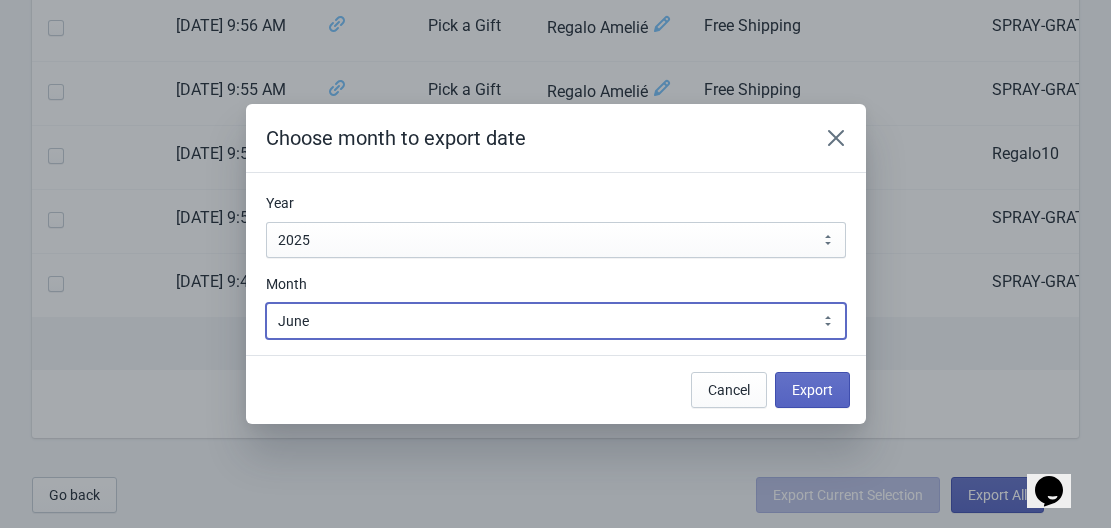 click on "January February March April May June July August September October November December" at bounding box center (556, 321) 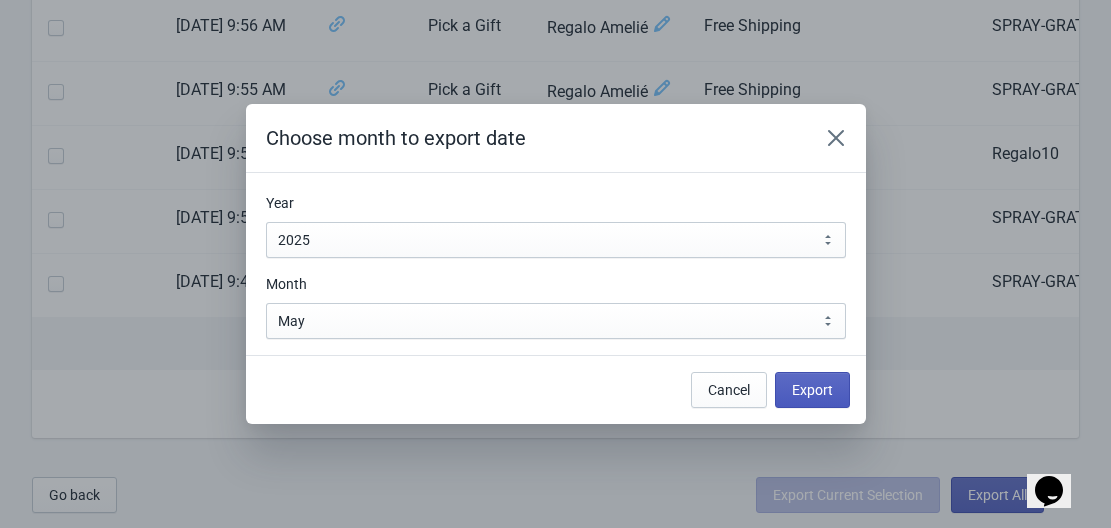 click on "Export" at bounding box center (812, 390) 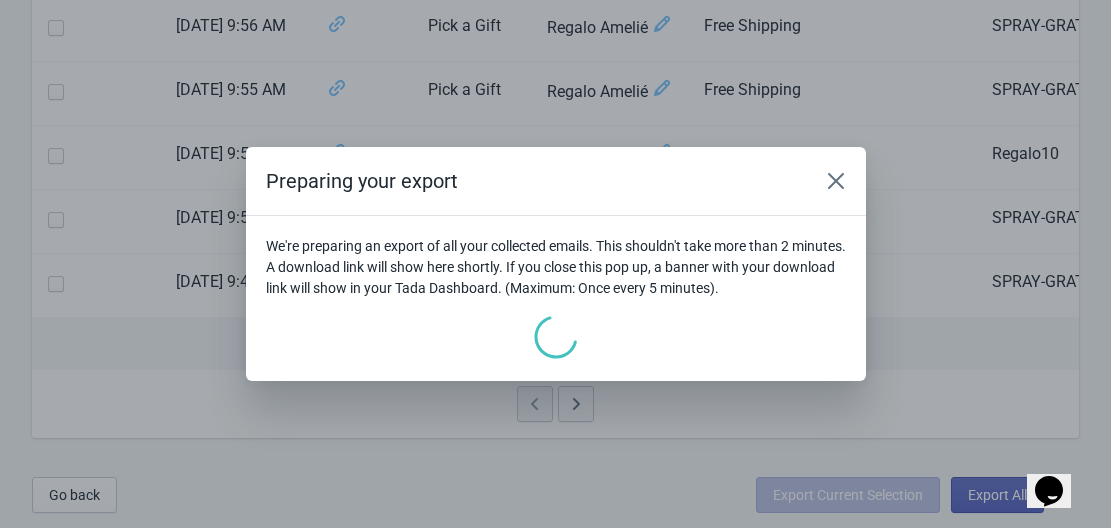 scroll, scrollTop: 0, scrollLeft: 0, axis: both 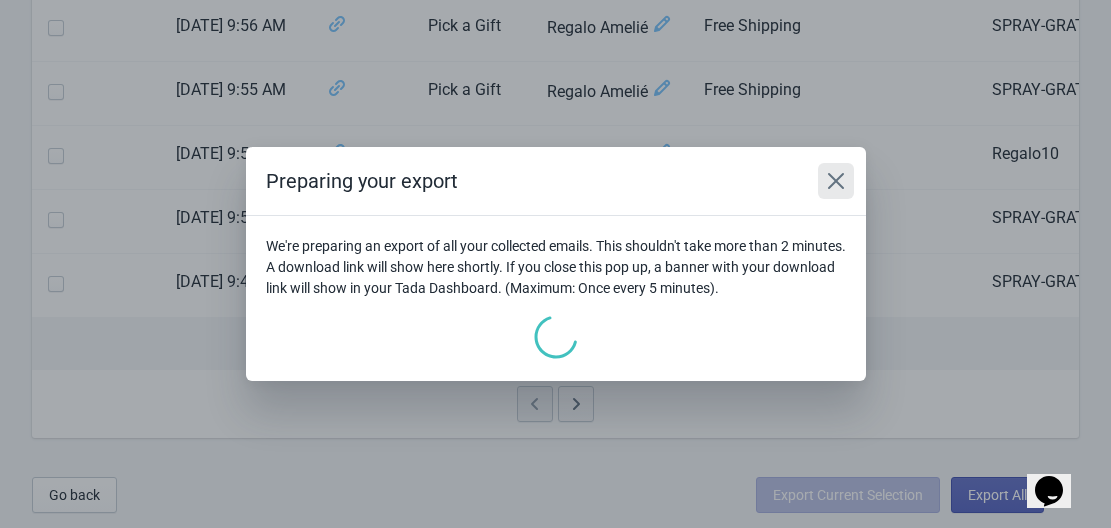 click at bounding box center [836, 181] 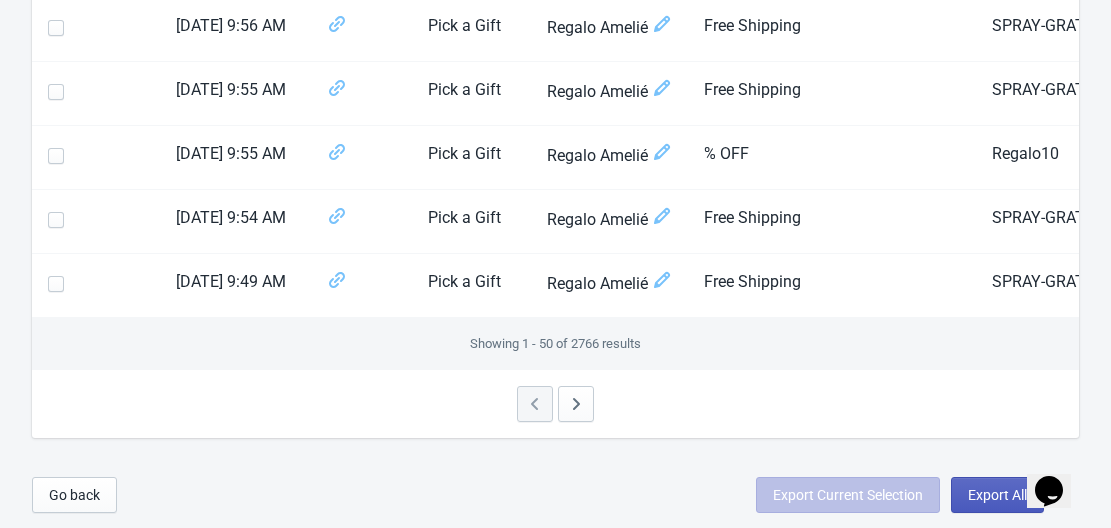 click on "Export All" at bounding box center (997, 495) 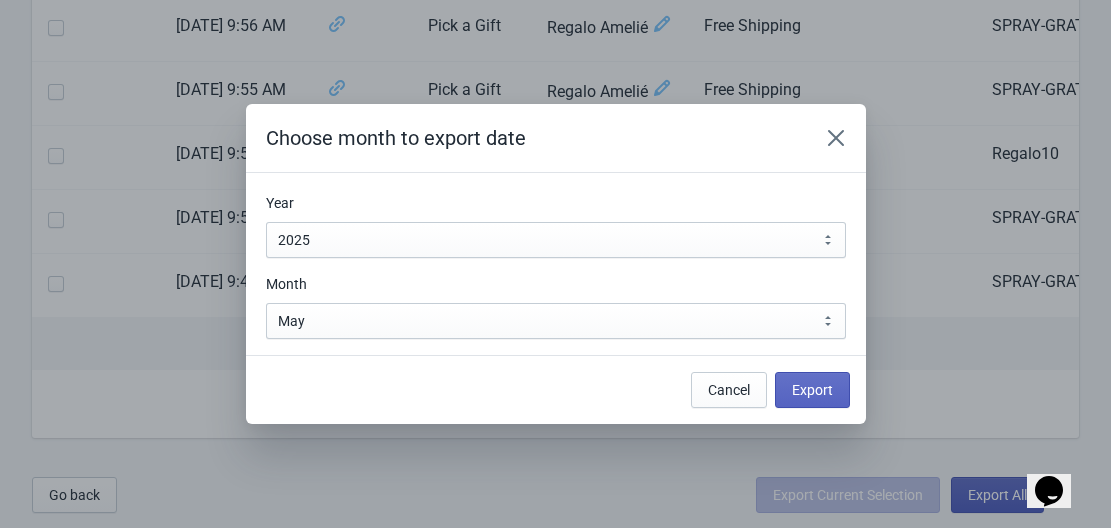 scroll, scrollTop: 0, scrollLeft: 0, axis: both 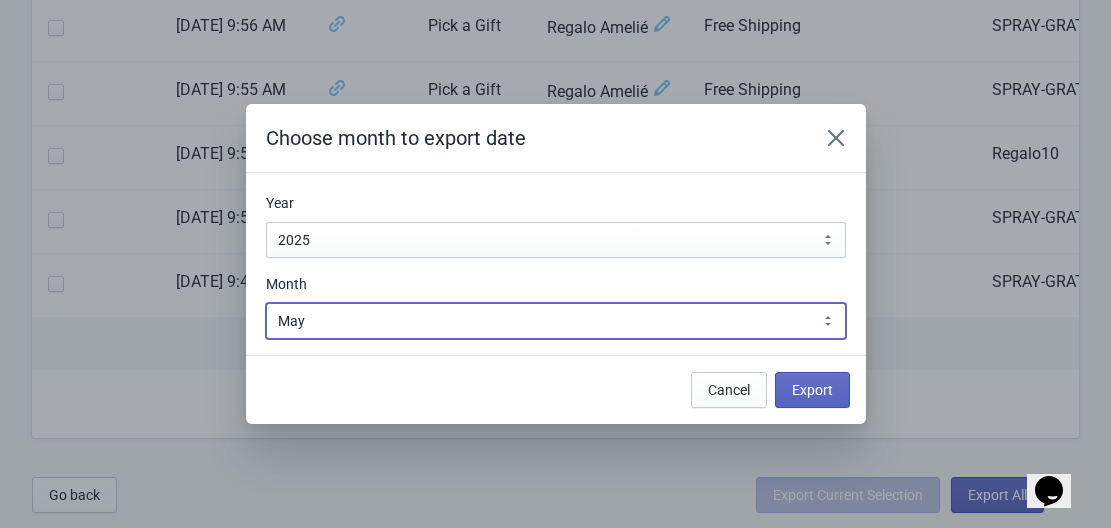 click on "January February March April May June July August September October November December" at bounding box center (556, 321) 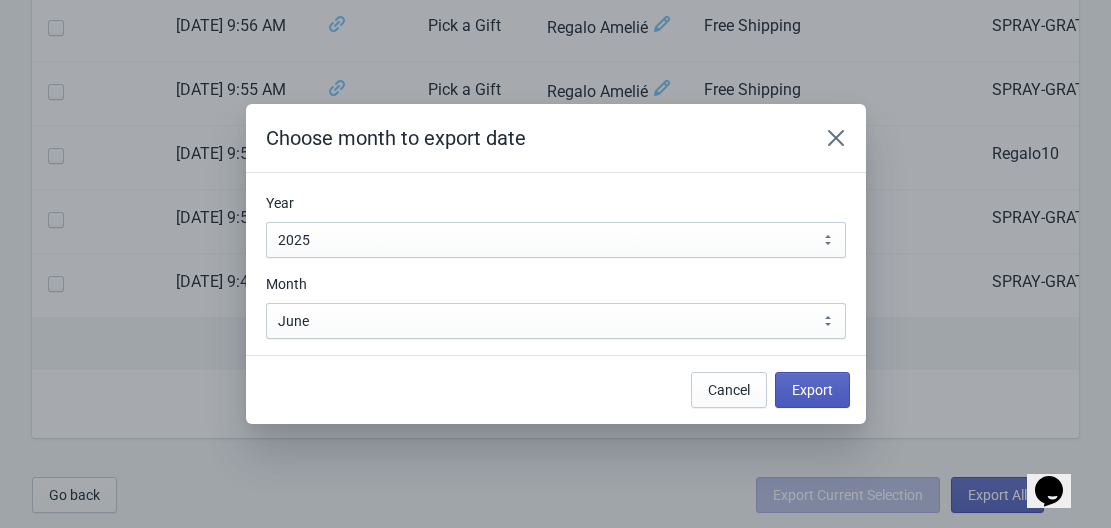 click on "Export" at bounding box center [812, 390] 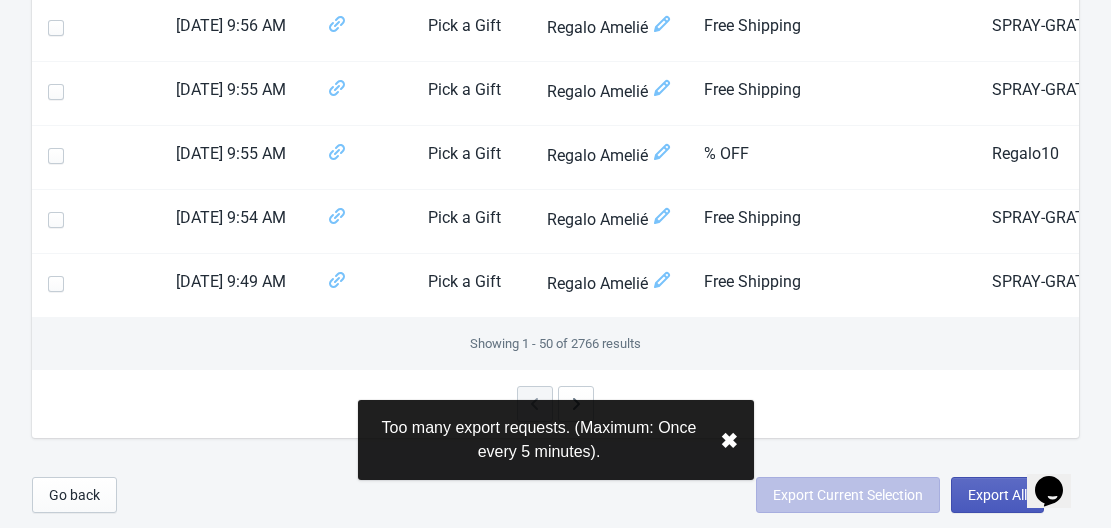 click on "Export All" at bounding box center [997, 495] 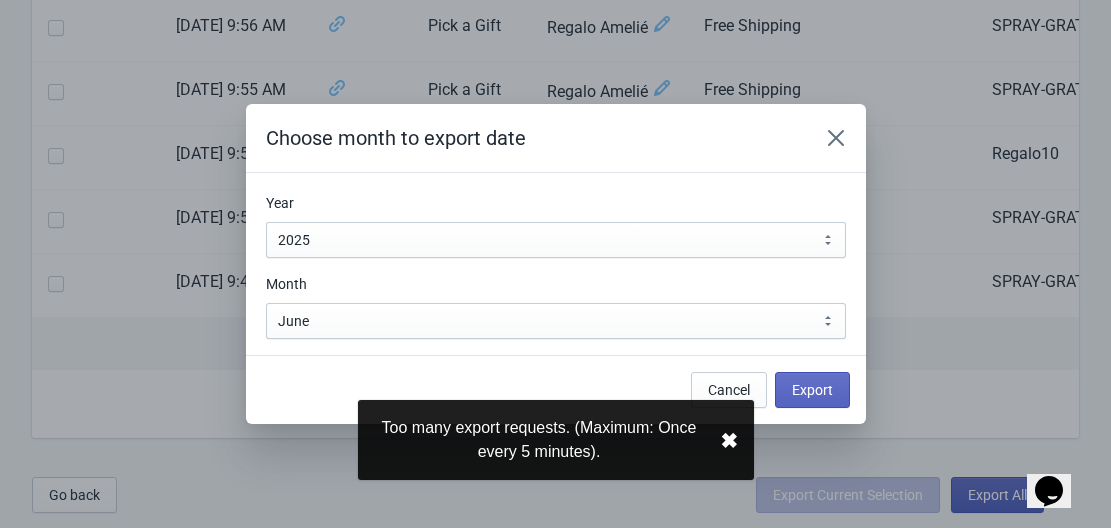 scroll, scrollTop: 0, scrollLeft: 0, axis: both 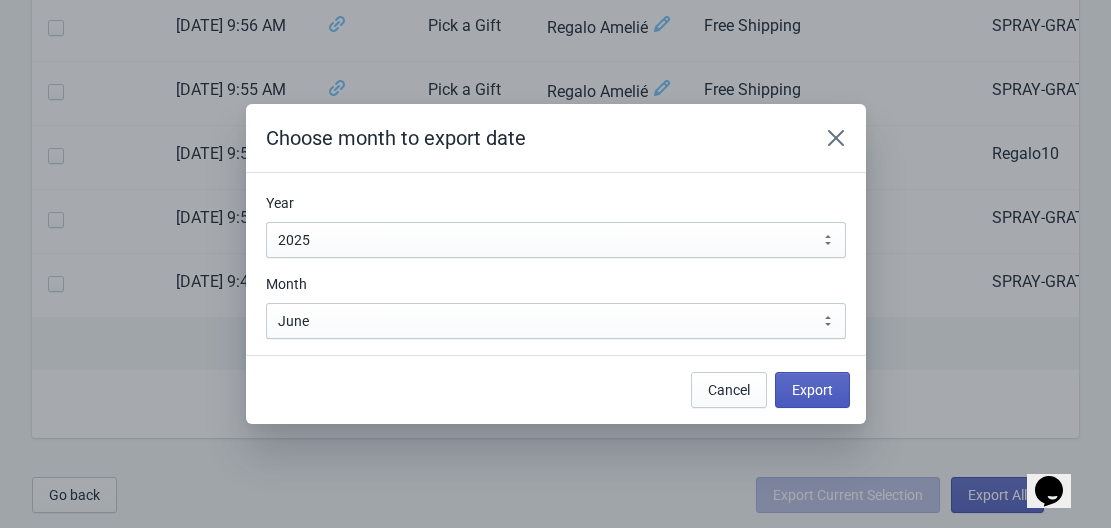 click on "Export" at bounding box center (812, 390) 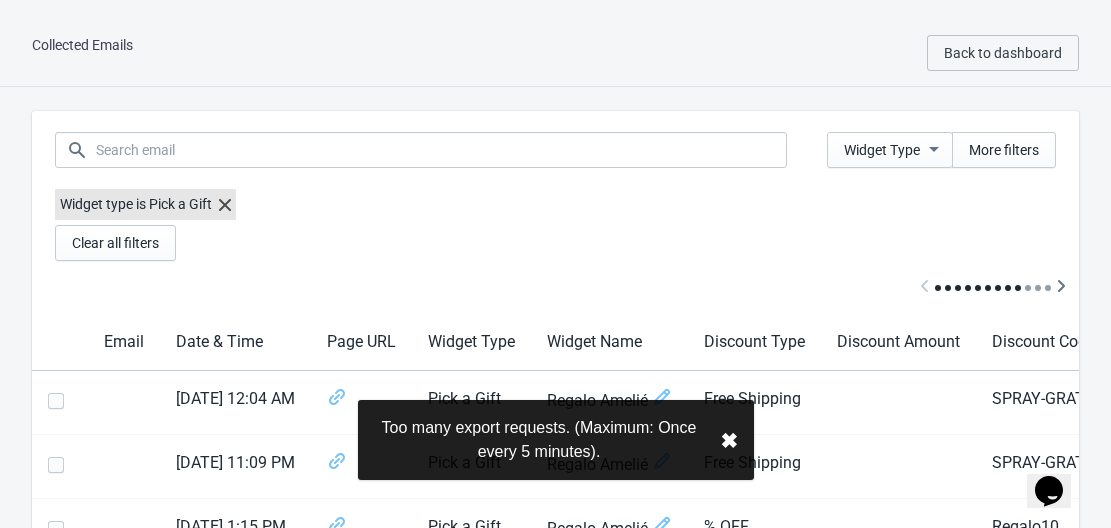scroll, scrollTop: 3269, scrollLeft: 0, axis: vertical 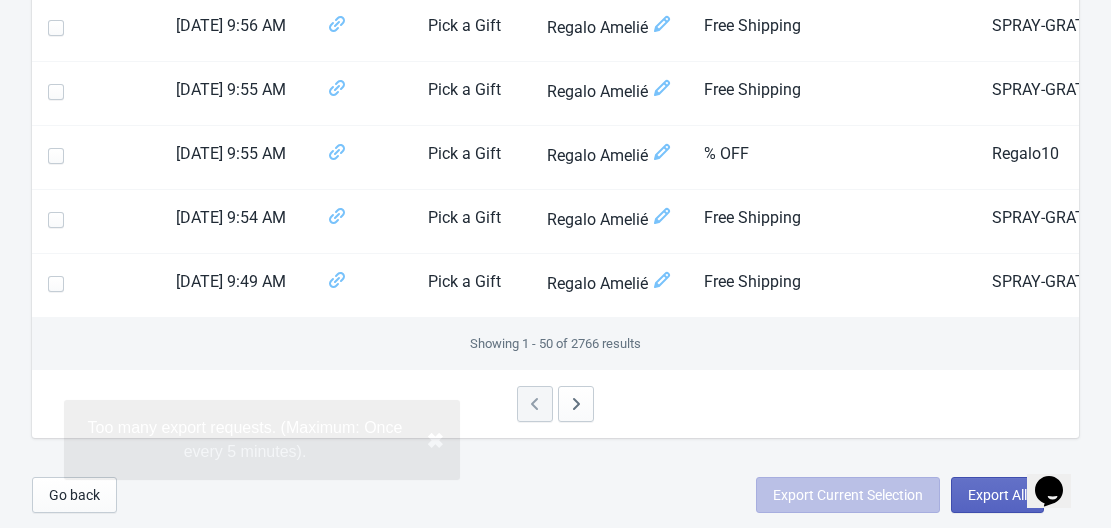 drag, startPoint x: 626, startPoint y: 452, endPoint x: 468, endPoint y: 433, distance: 159.1383 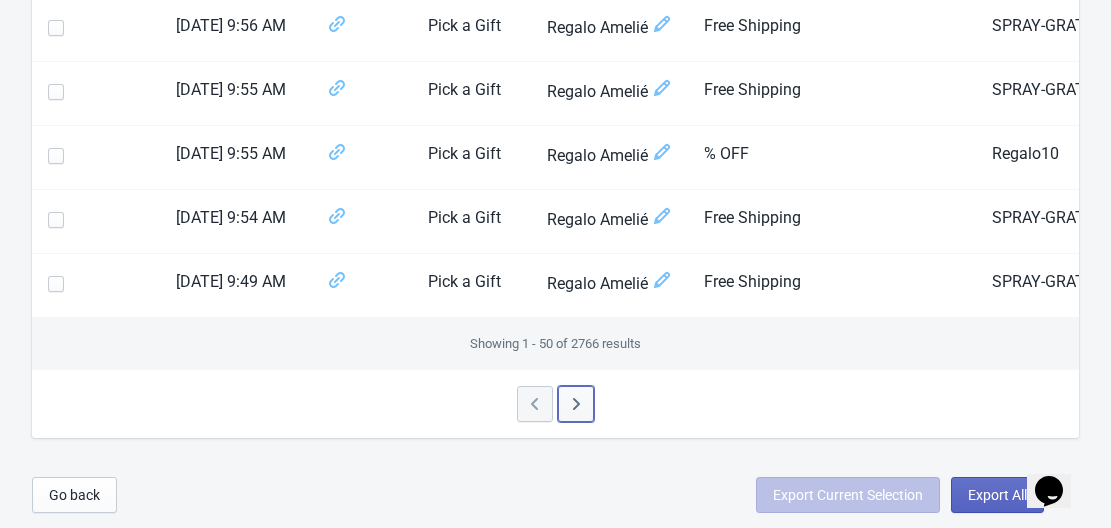 click 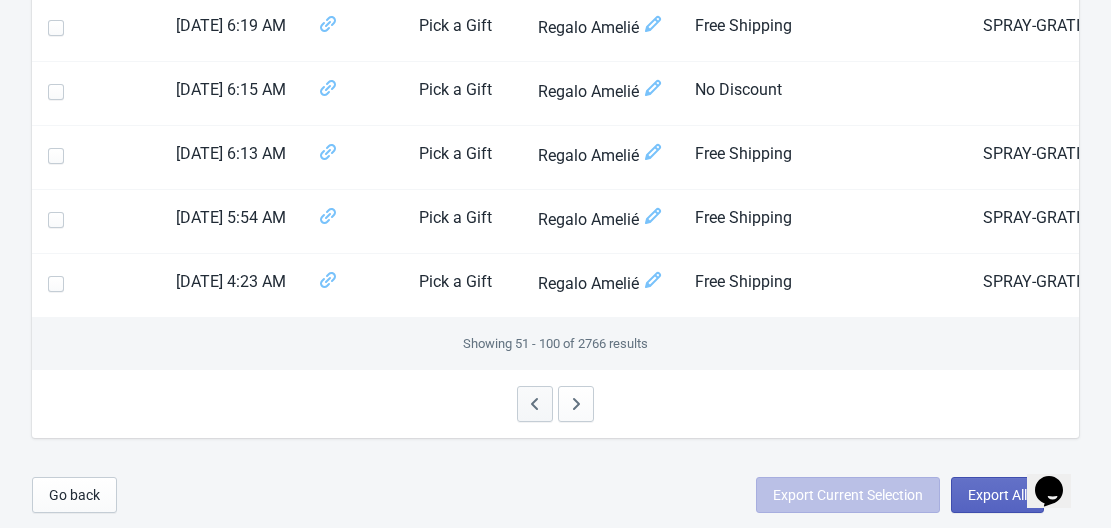 click at bounding box center (535, 404) 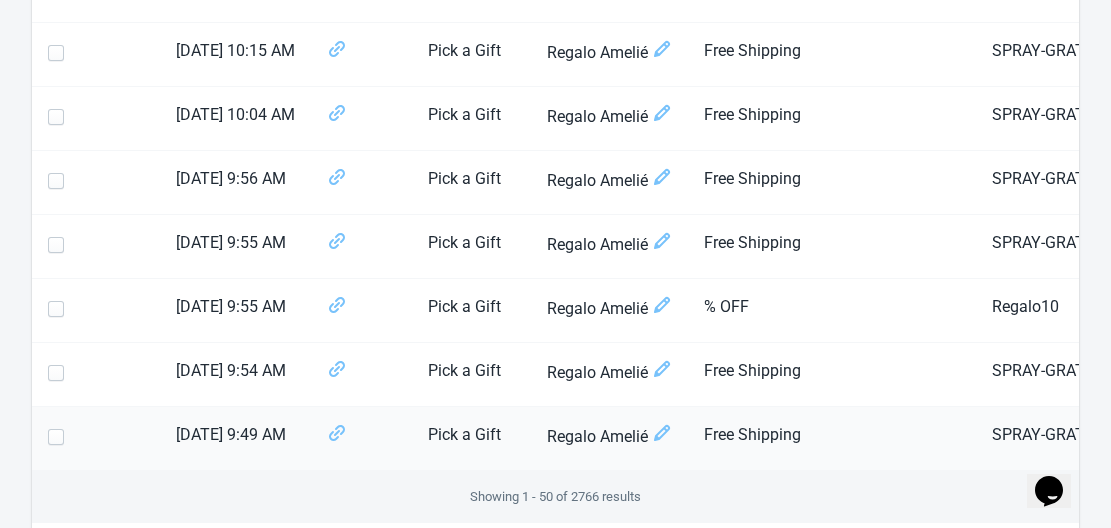 scroll, scrollTop: 3099, scrollLeft: 0, axis: vertical 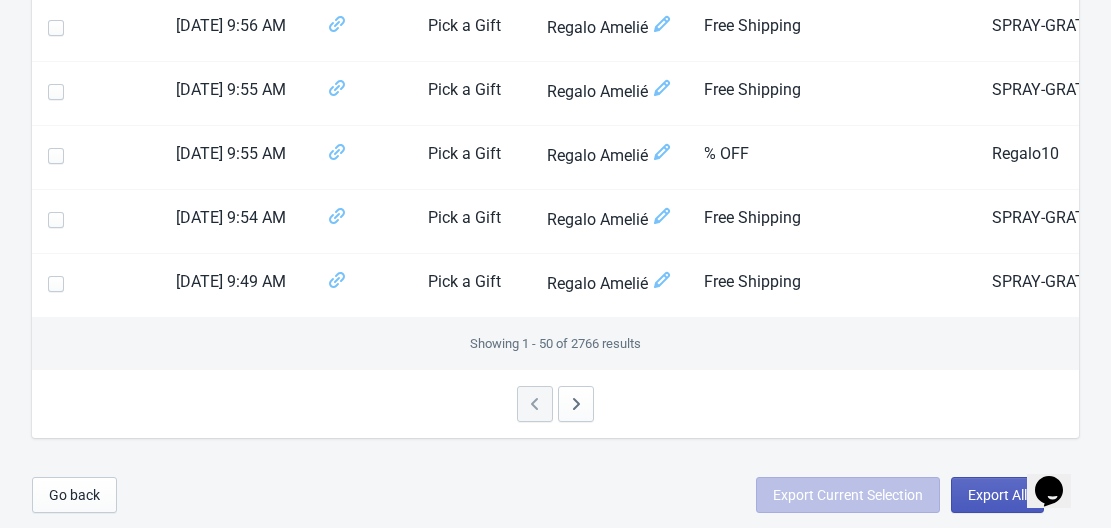 click on "Export All" at bounding box center [997, 495] 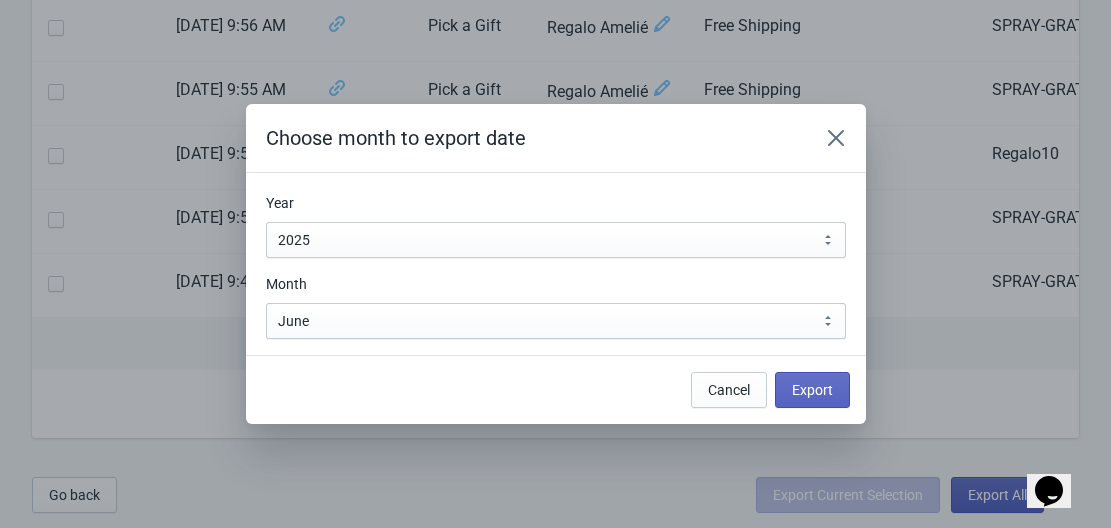scroll, scrollTop: 3268, scrollLeft: 0, axis: vertical 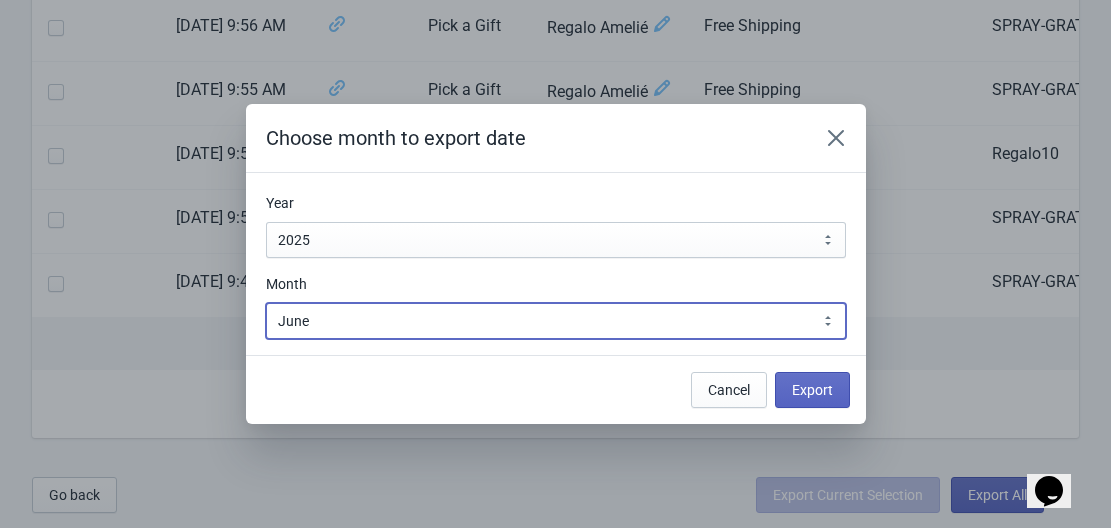 click on "January February March April May June July August September October November December" at bounding box center [556, 321] 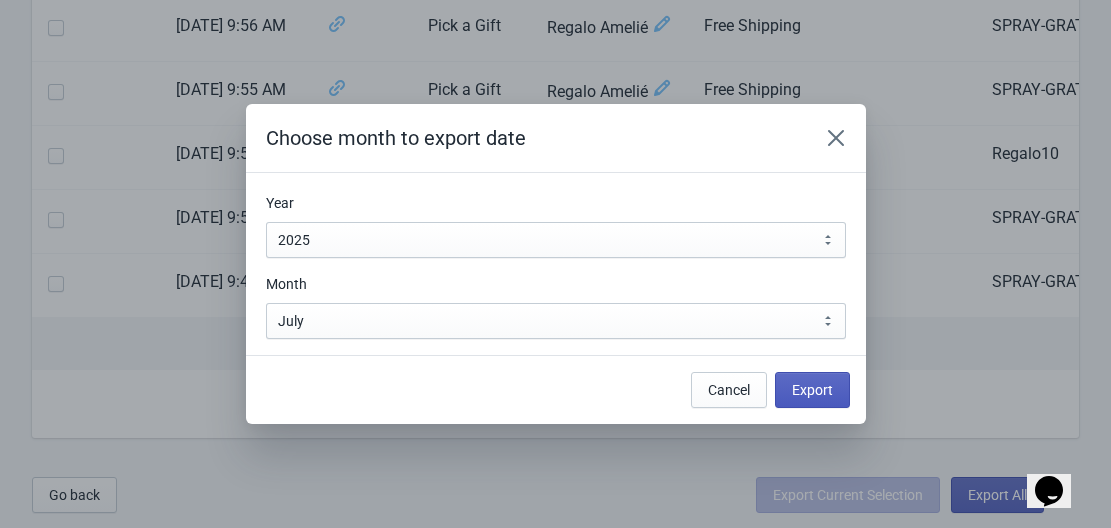 click on "Export" at bounding box center [812, 390] 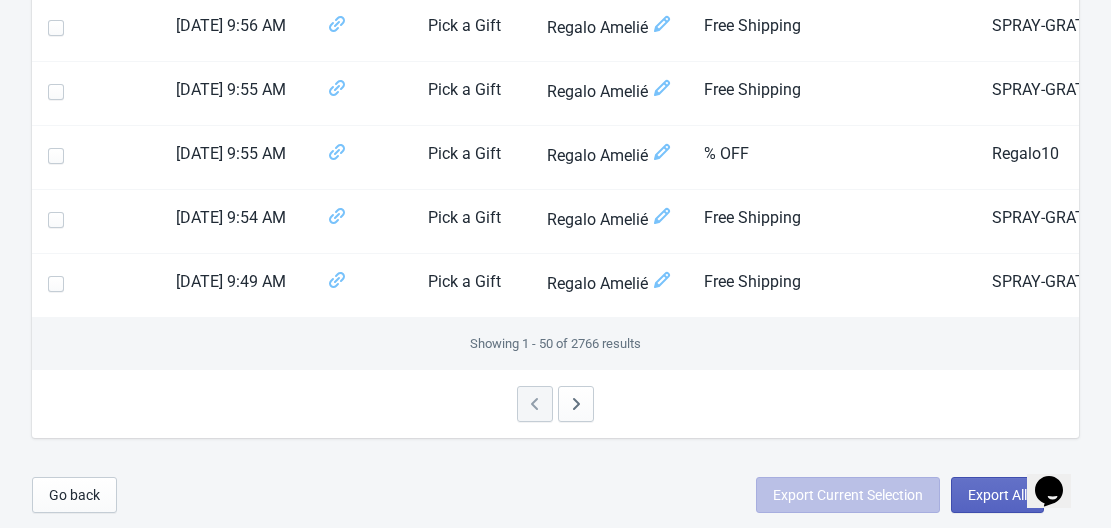 scroll, scrollTop: 3269, scrollLeft: 0, axis: vertical 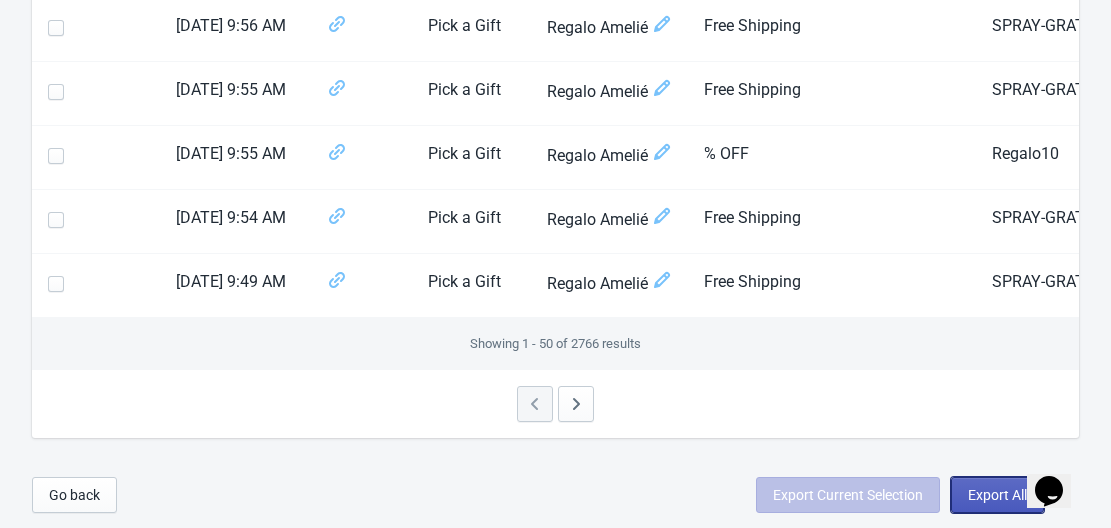 click on "Export All" at bounding box center [997, 495] 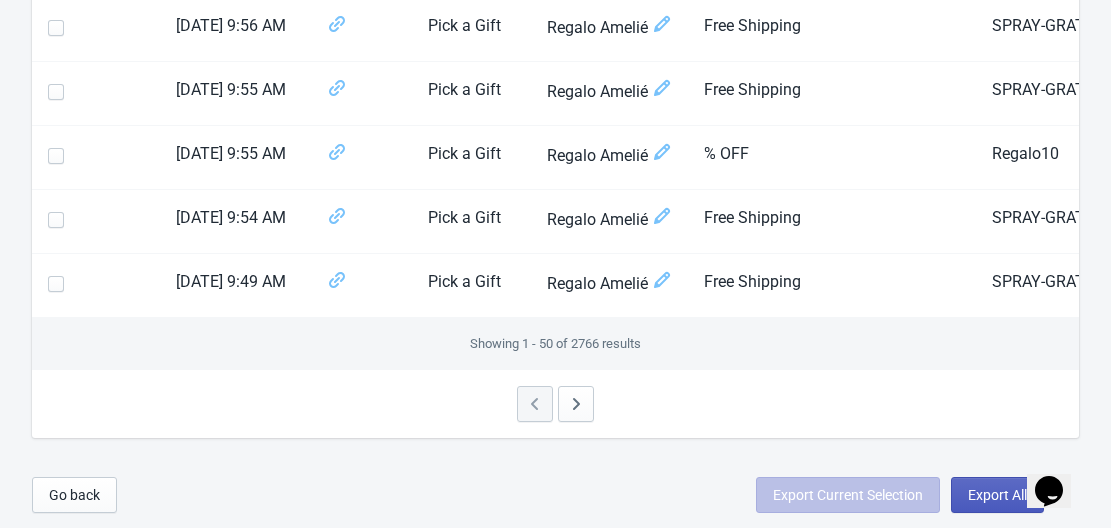 scroll, scrollTop: 3269, scrollLeft: 0, axis: vertical 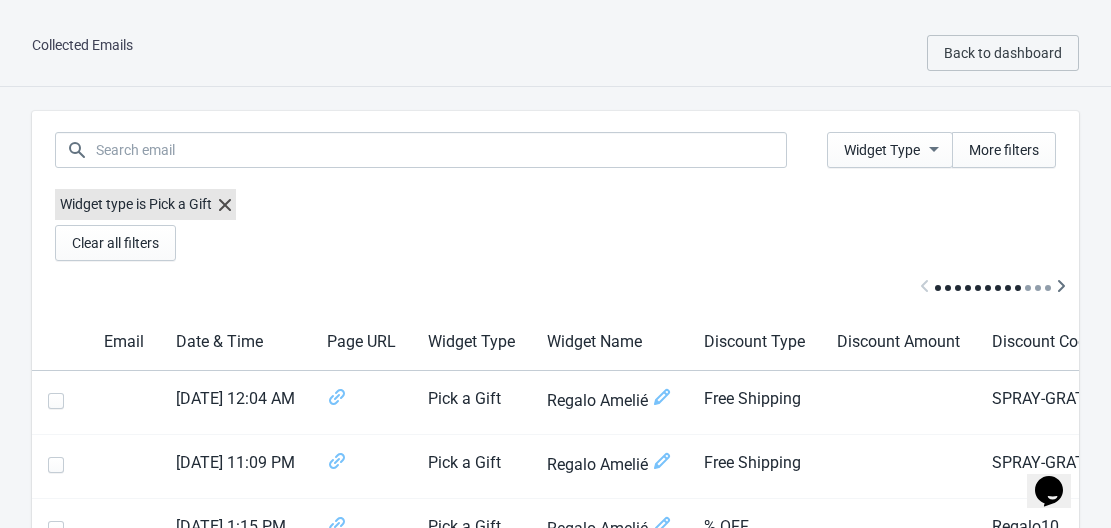 select on "2025" 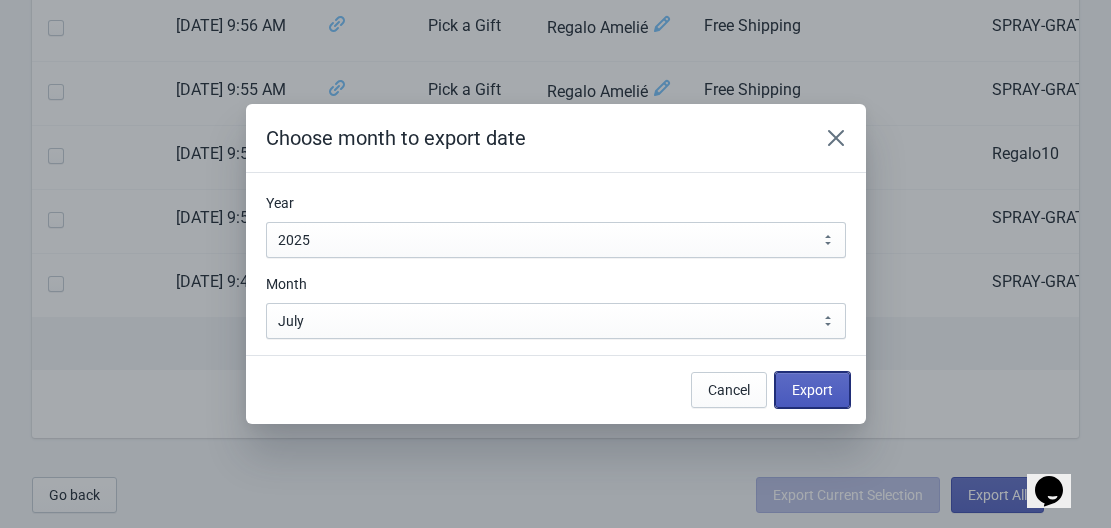 click on "Export" at bounding box center [812, 390] 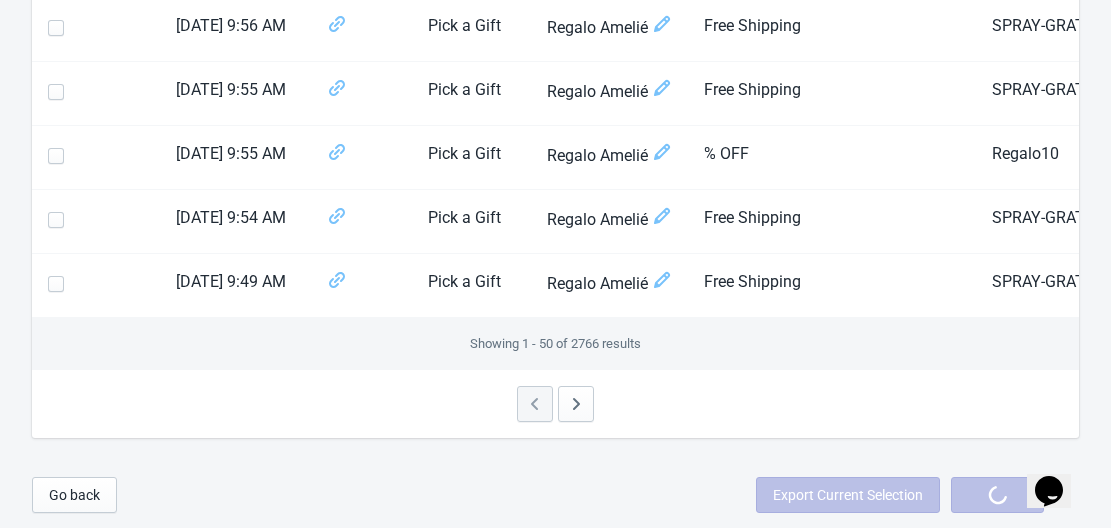 scroll, scrollTop: 0, scrollLeft: 0, axis: both 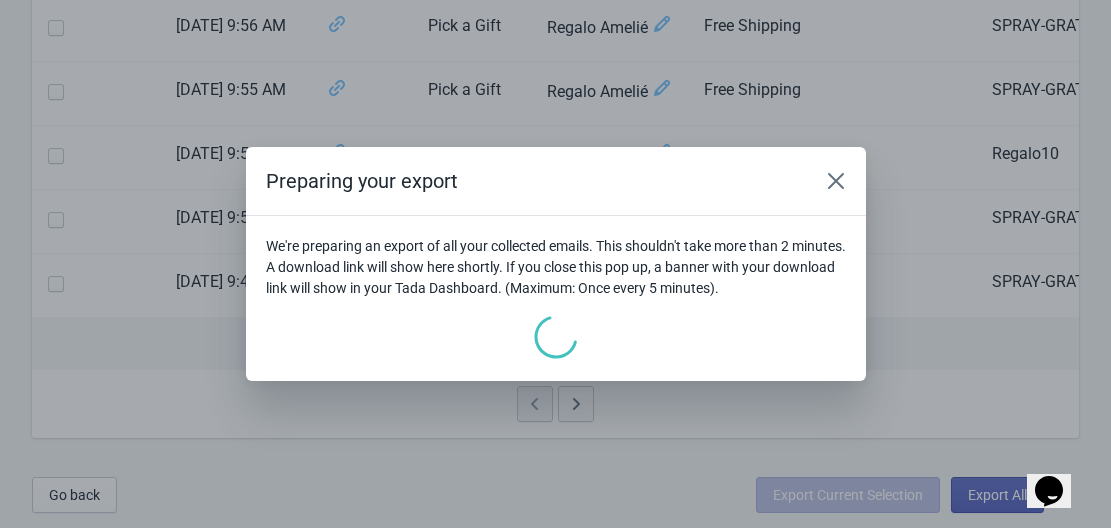 click on "We're preparing an export of all your collected emails. This shouldn't take more than 2 minutes. A download link will show here shortly.
If you close this pop up, a banner with your download link will show in your Tada Dashboard. (Maximum: Once every 5 minutes)." at bounding box center (556, 267) 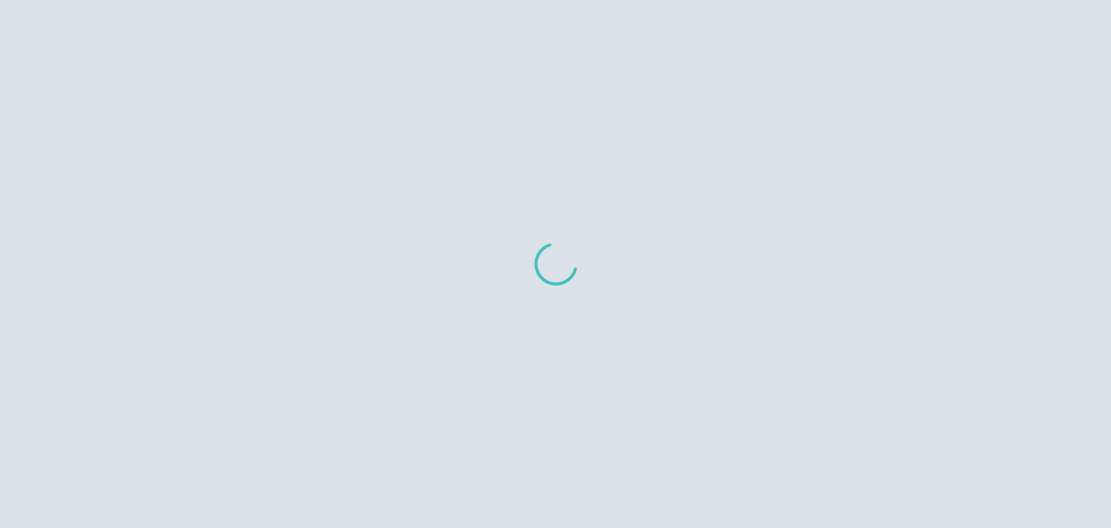 scroll, scrollTop: 0, scrollLeft: 0, axis: both 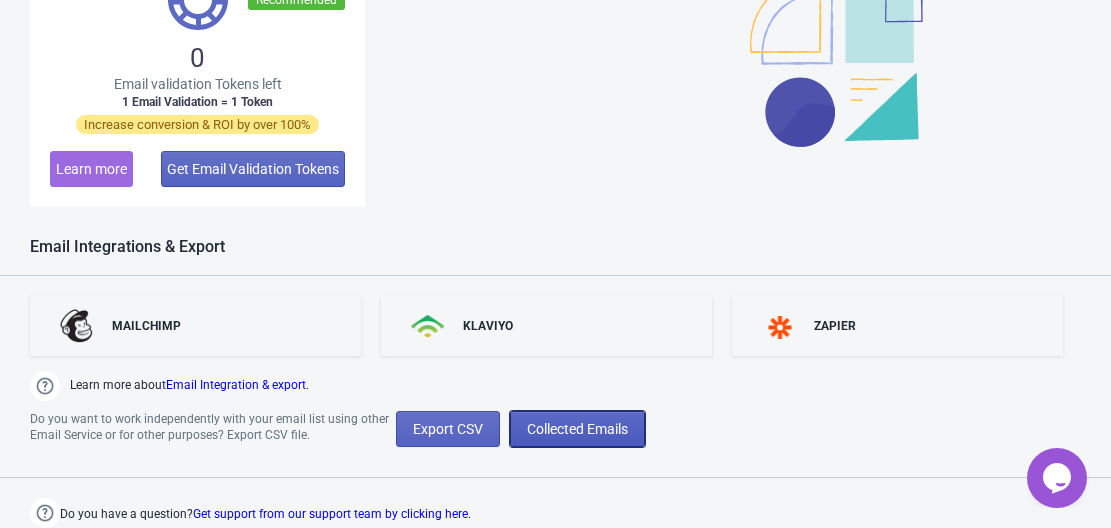 click on "Collected Emails" at bounding box center (577, 429) 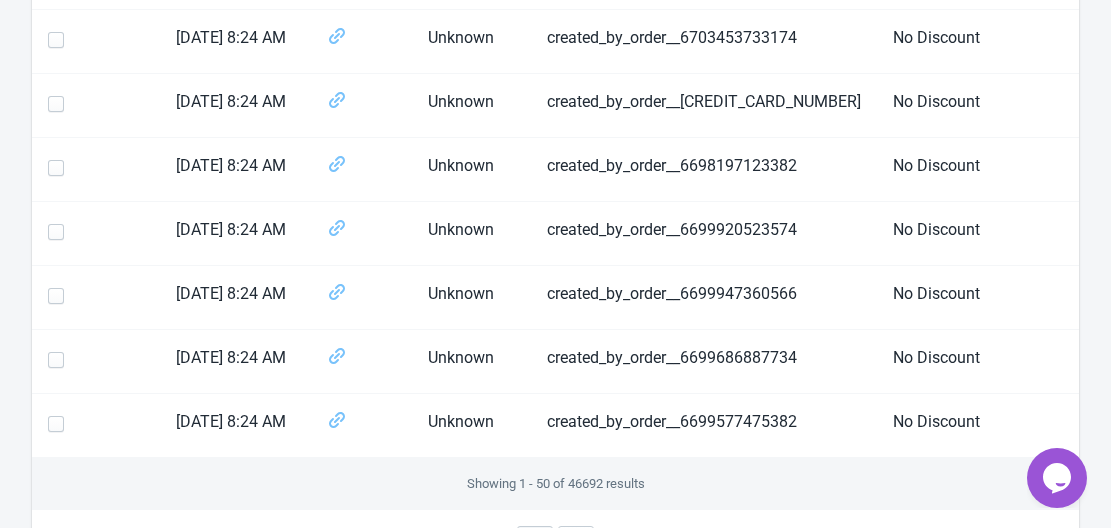 scroll, scrollTop: 3197, scrollLeft: 0, axis: vertical 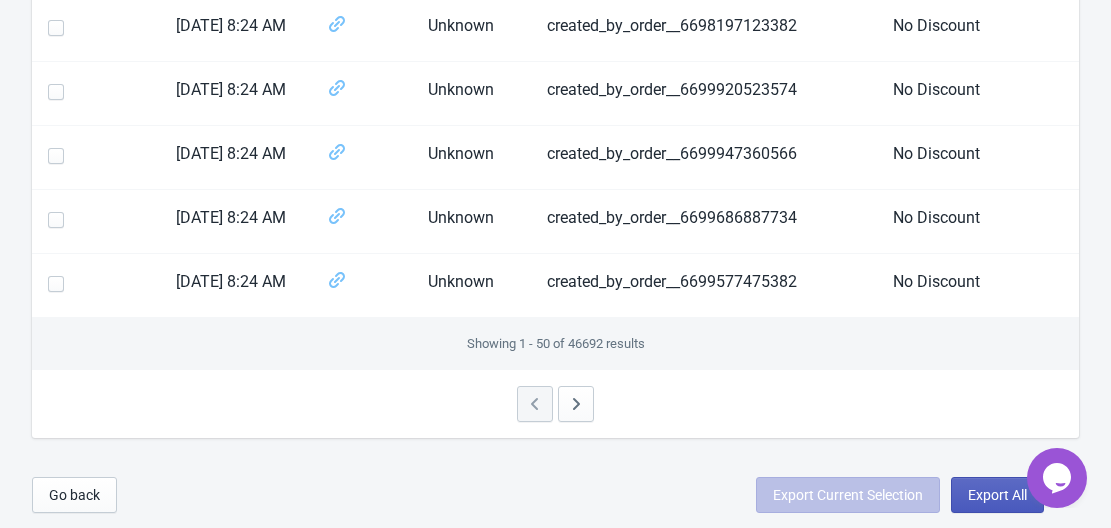 click on "Export All" at bounding box center [997, 495] 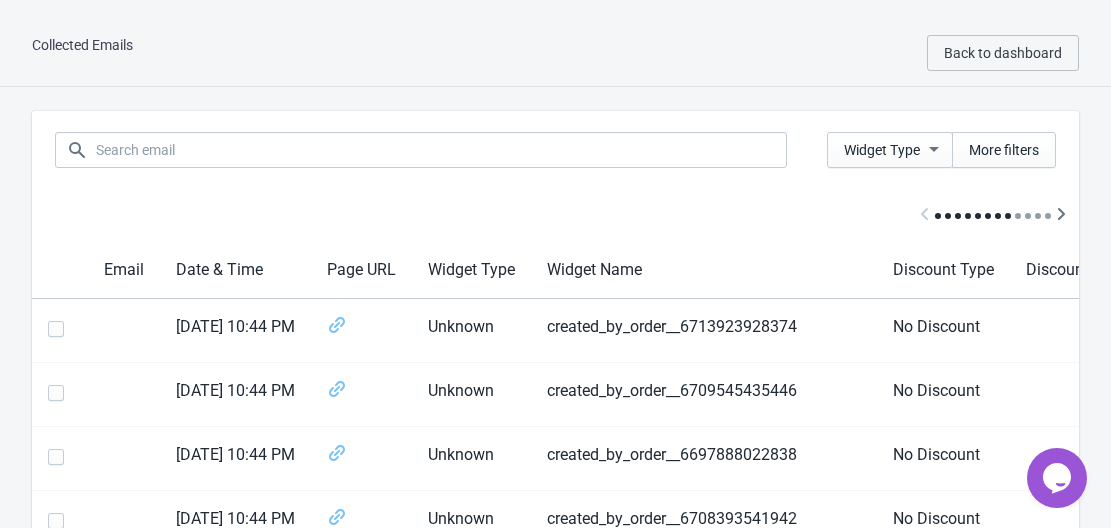 scroll, scrollTop: 3197, scrollLeft: 0, axis: vertical 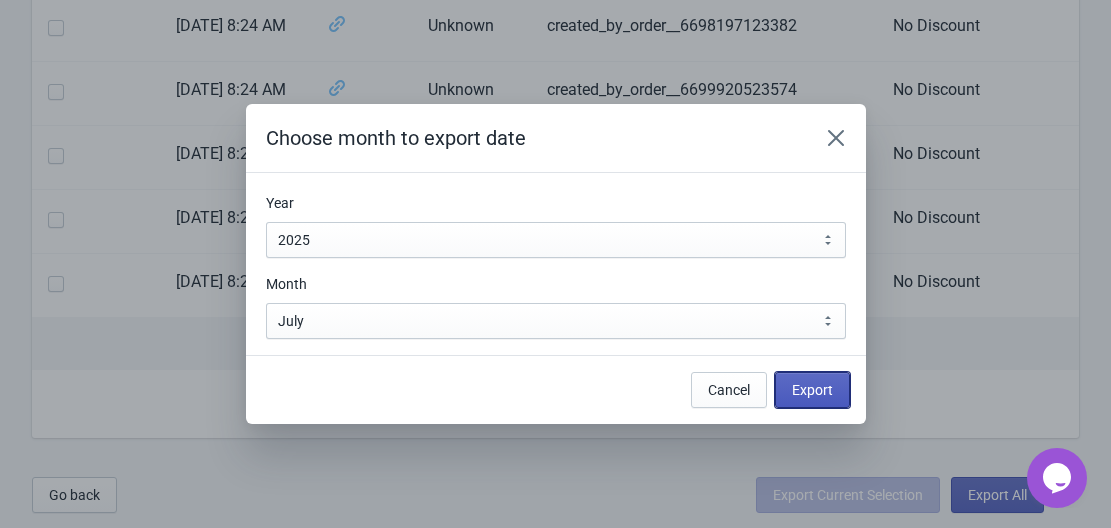 click on "Export" at bounding box center (812, 390) 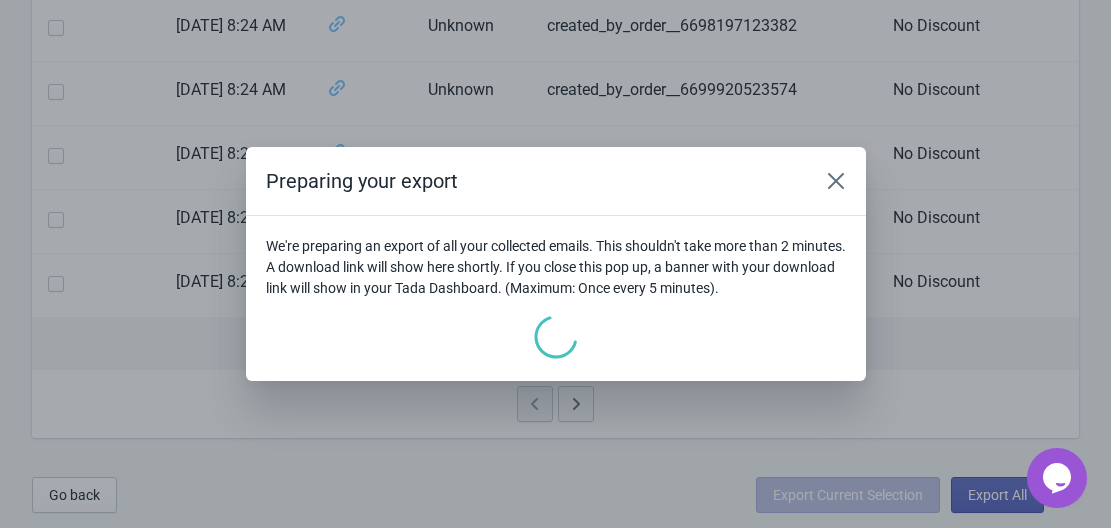 scroll, scrollTop: 0, scrollLeft: 0, axis: both 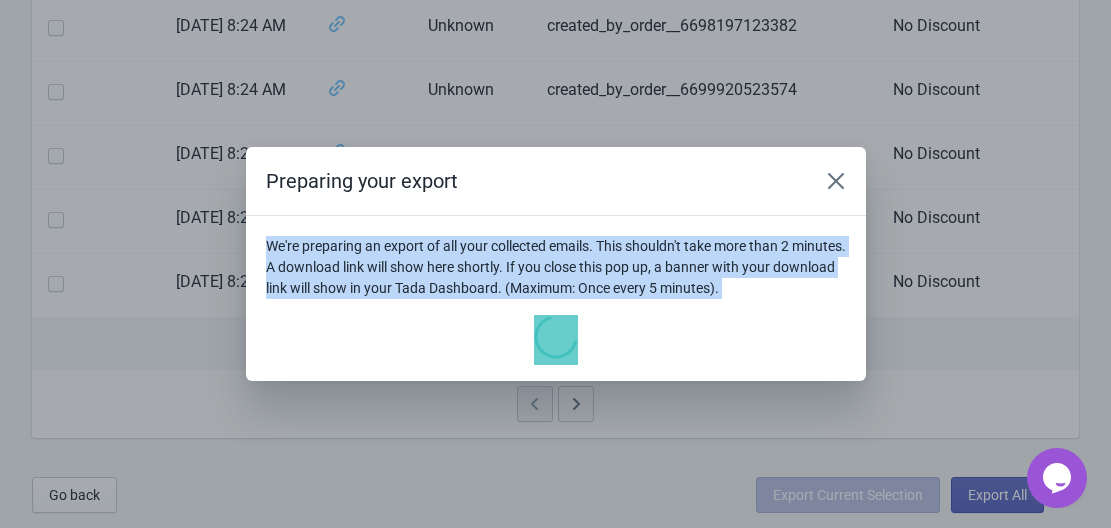 drag, startPoint x: 807, startPoint y: 299, endPoint x: 265, endPoint y: 237, distance: 545.5346 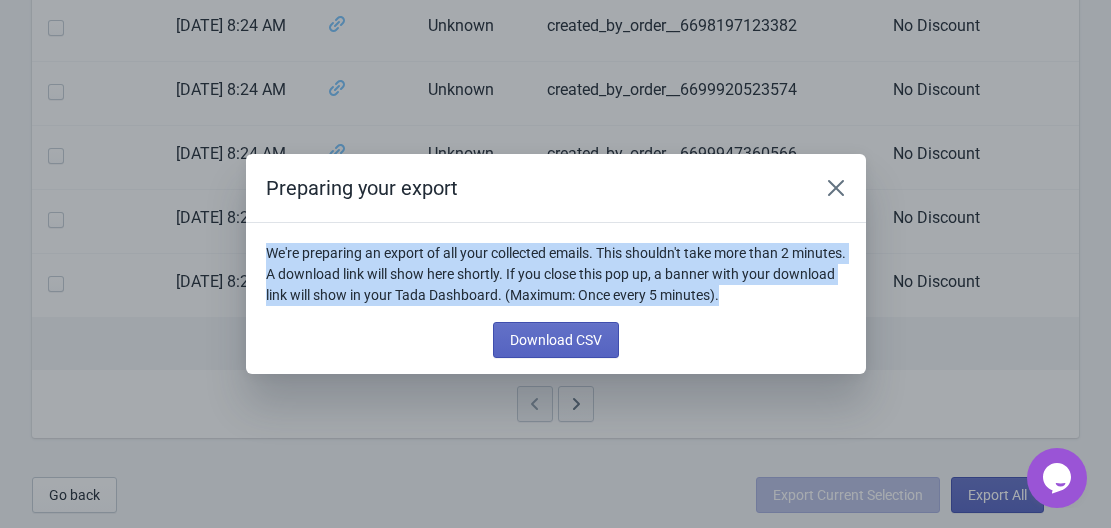 click on "We're preparing an export of all your collected emails. This shouldn't take more than 2 minutes. A download link will show here shortly.
If you close this pop up, a banner with your download link will show in your Tada Dashboard. (Maximum: Once every 5 minutes)." at bounding box center [556, 274] 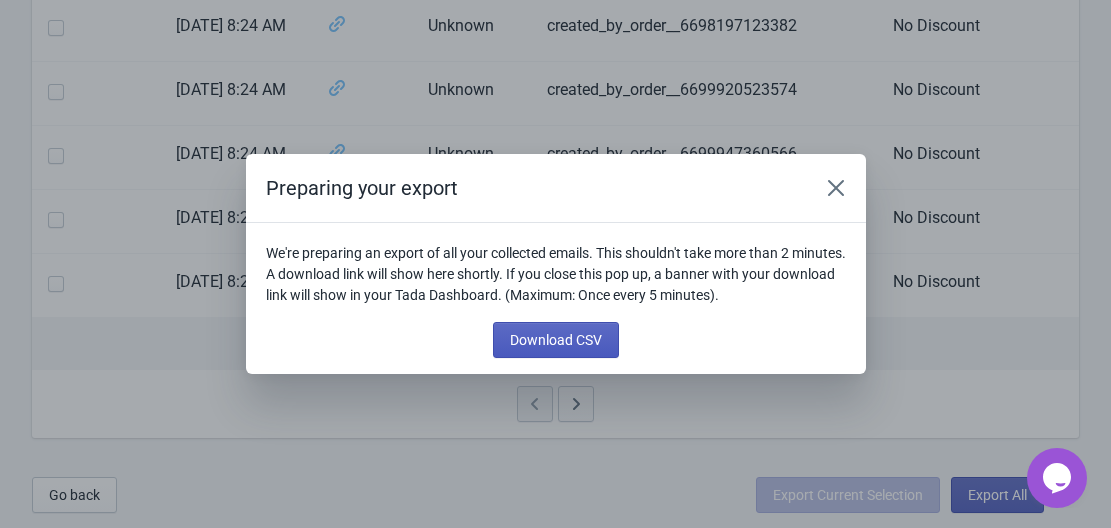 click on "Download CSV" at bounding box center [556, 340] 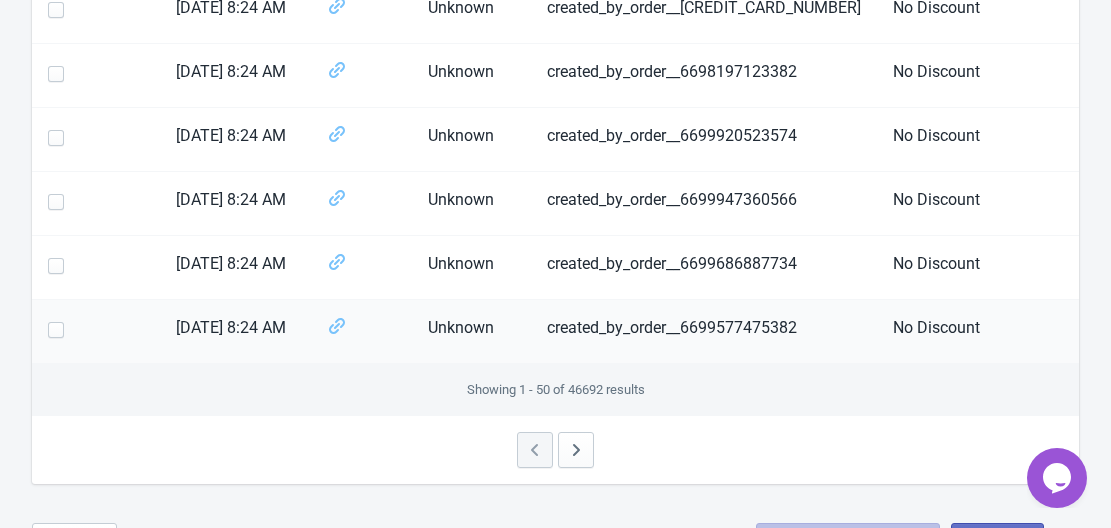scroll, scrollTop: 3197, scrollLeft: 0, axis: vertical 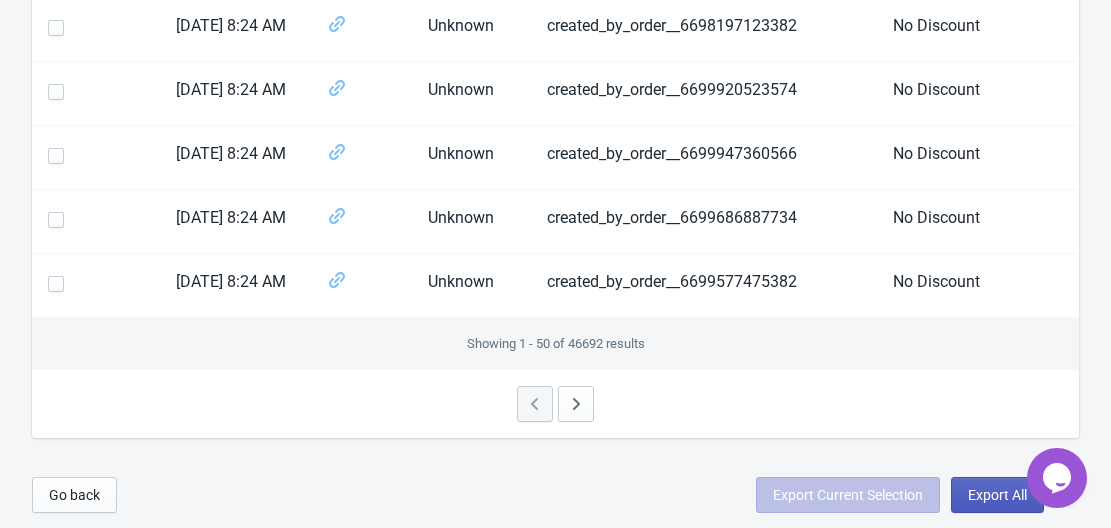 click on "Export All" at bounding box center [997, 495] 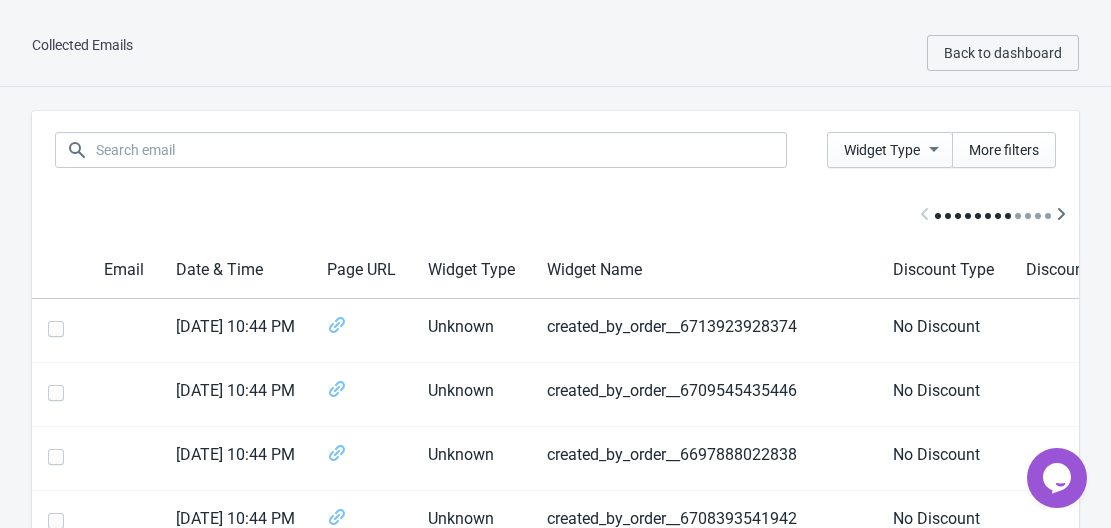 select on "2025" 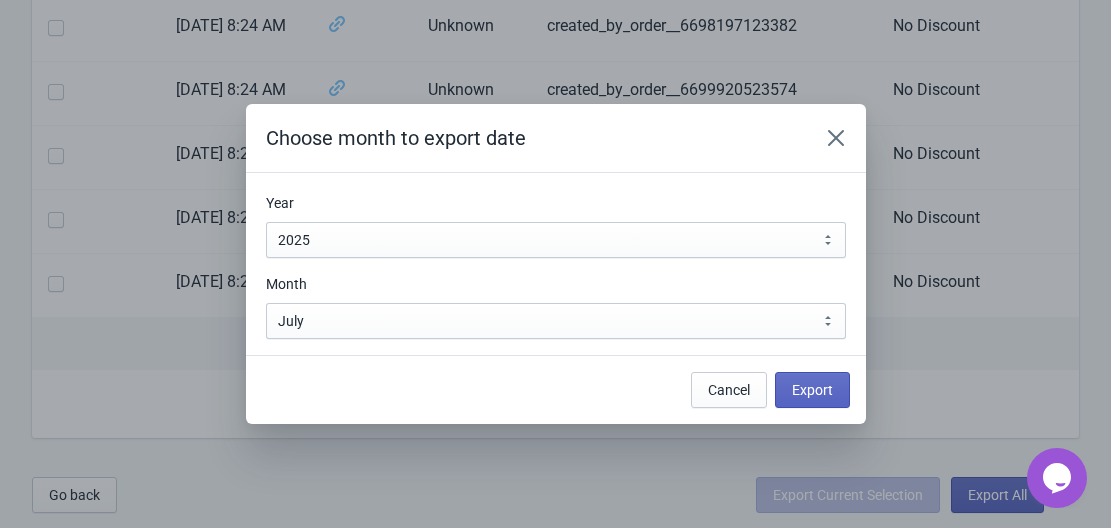 click on "Month January February March April May June July August September October November December July" at bounding box center (556, 306) 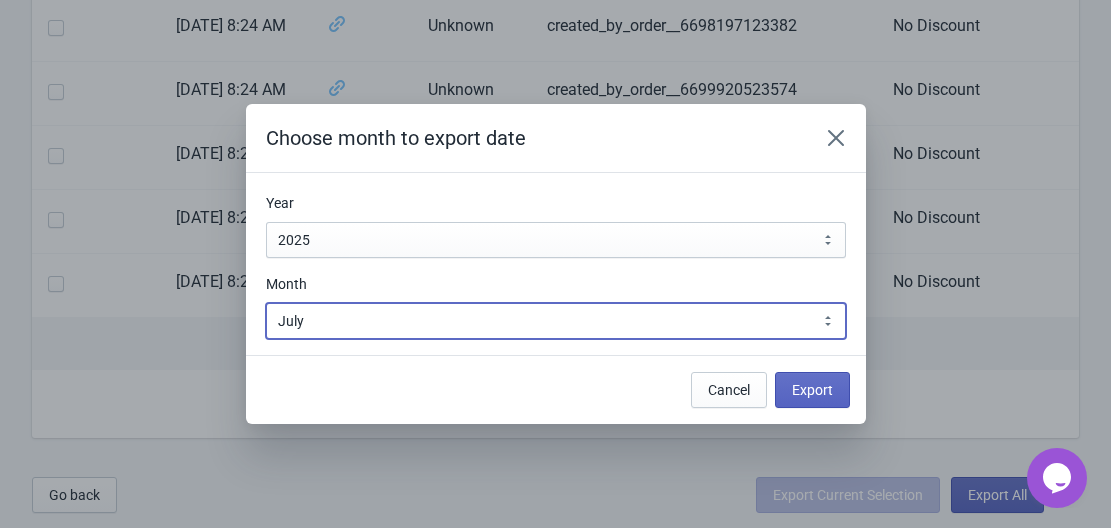 click on "January February March April May June July August September October November December" at bounding box center (556, 321) 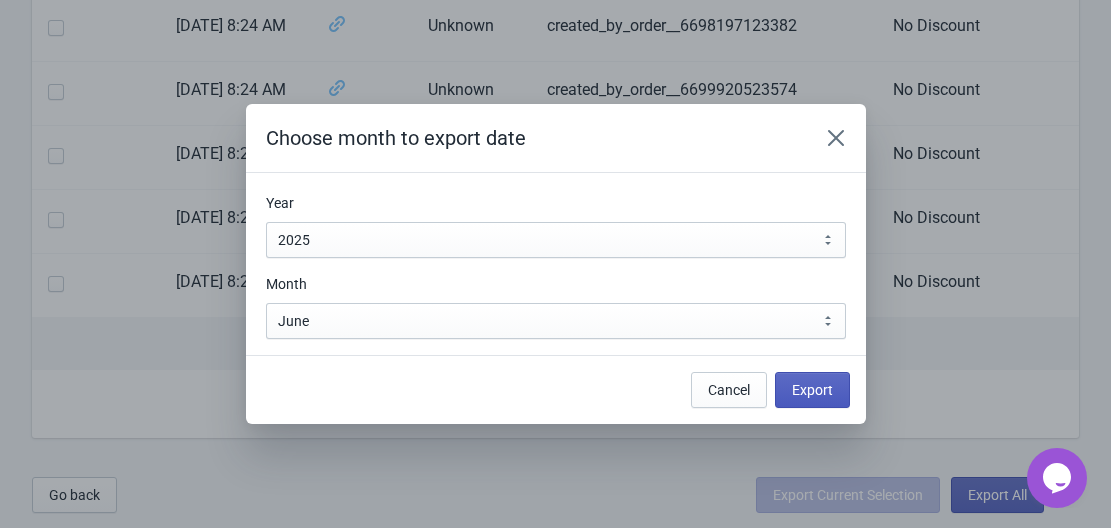 click on "Export" at bounding box center (812, 390) 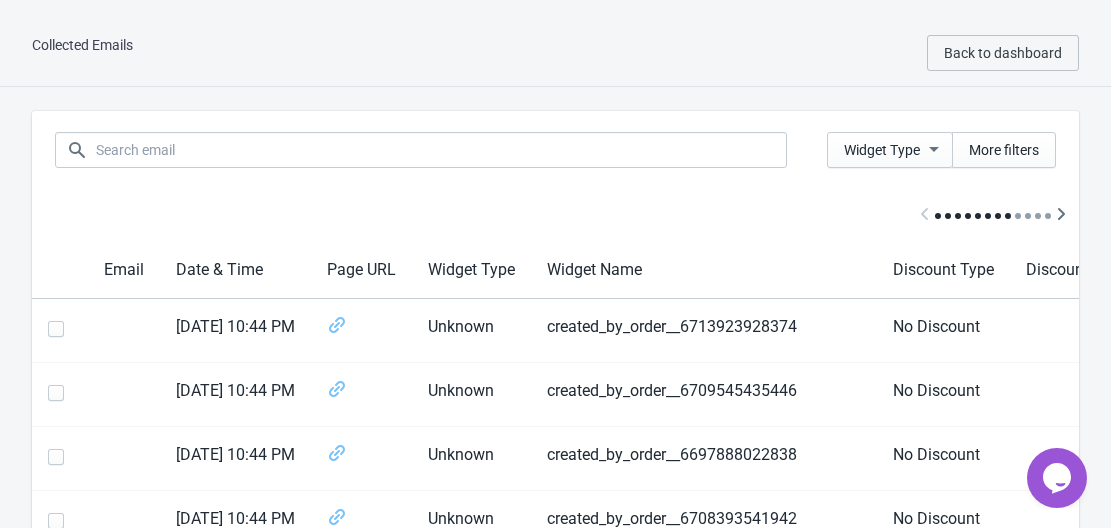scroll, scrollTop: 3197, scrollLeft: 0, axis: vertical 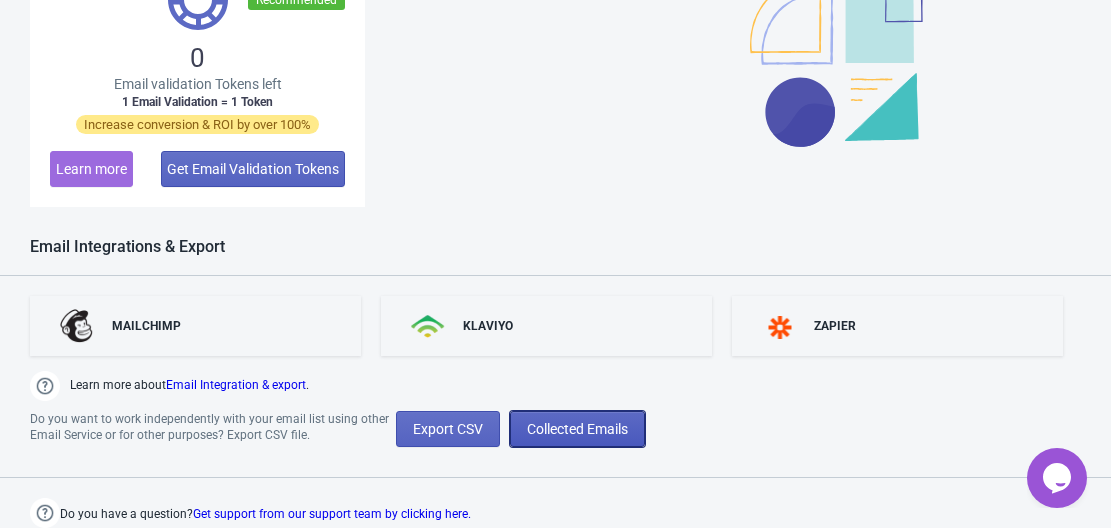 click on "Collected Emails" at bounding box center [577, 429] 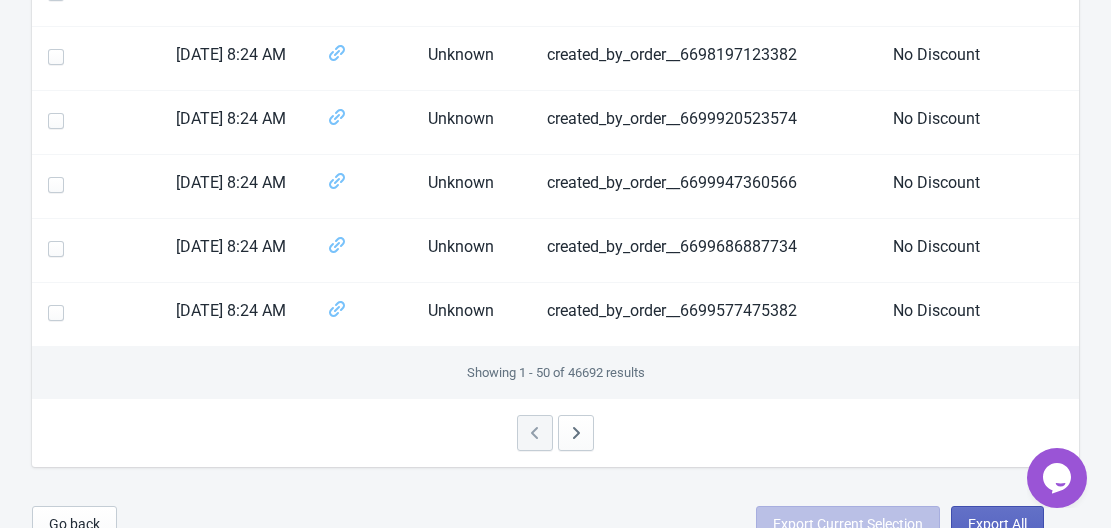 scroll, scrollTop: 3197, scrollLeft: 0, axis: vertical 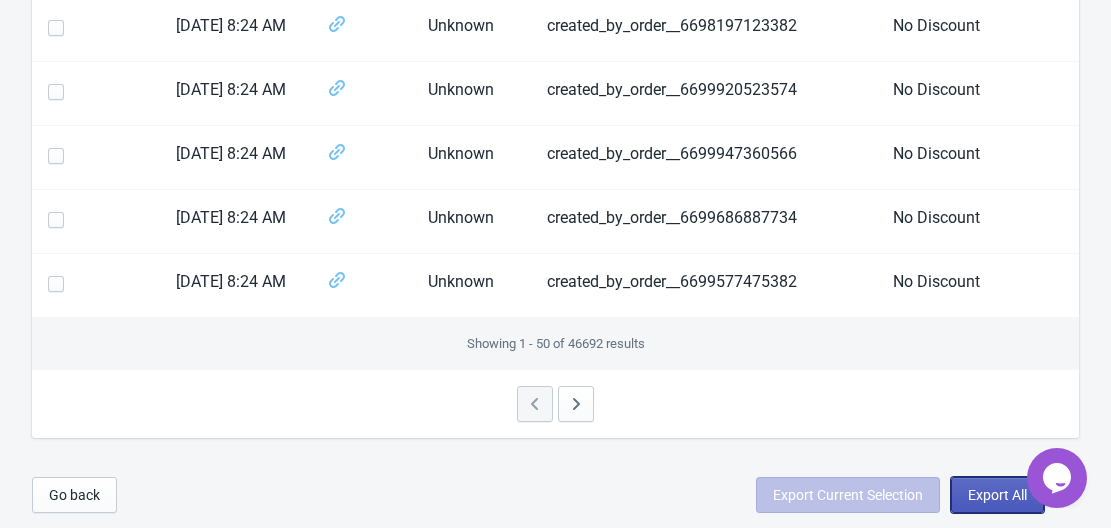 click on "Export All" at bounding box center (997, 495) 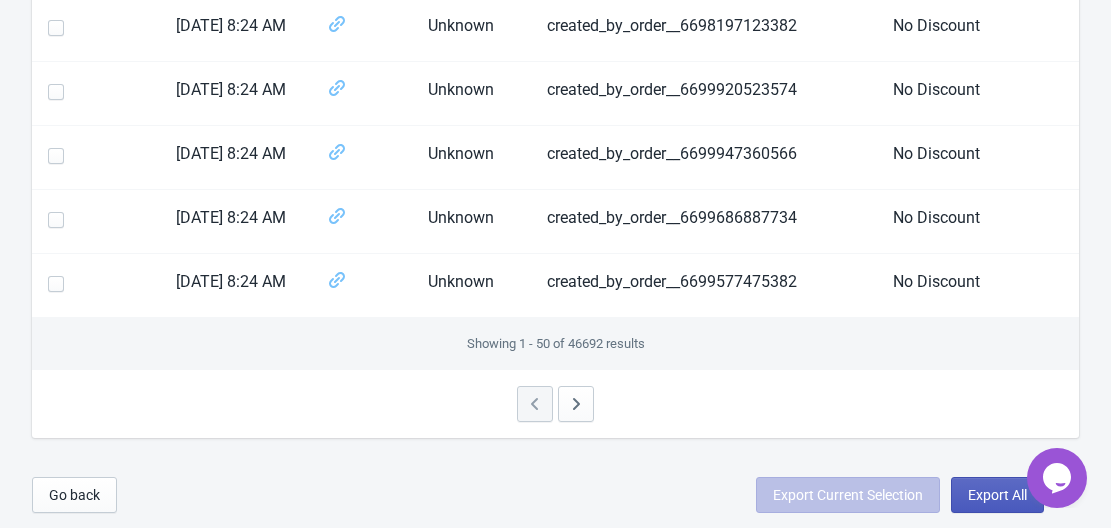 select on "2025" 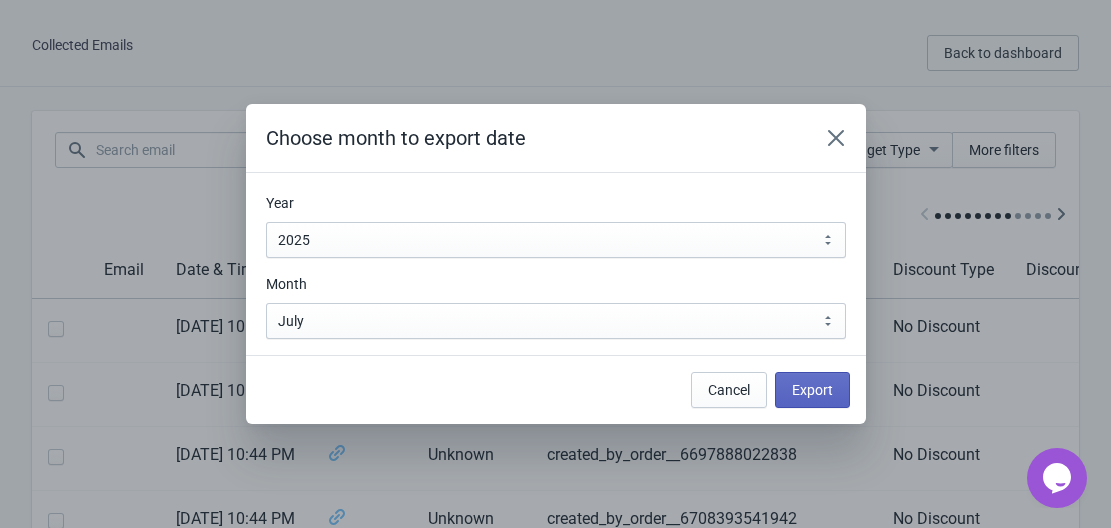scroll, scrollTop: 0, scrollLeft: 0, axis: both 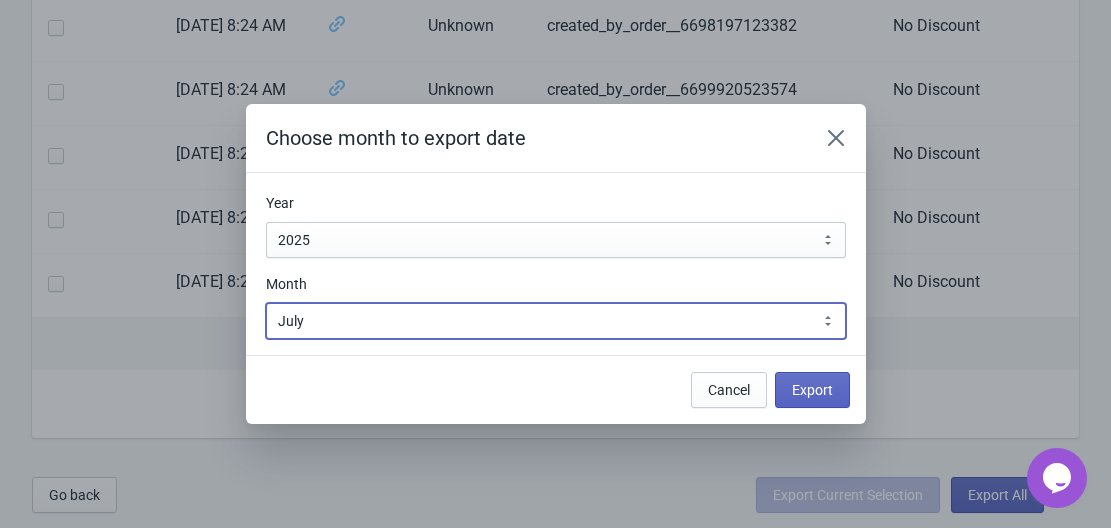 click on "January February March April May June July August September October November December" at bounding box center [556, 321] 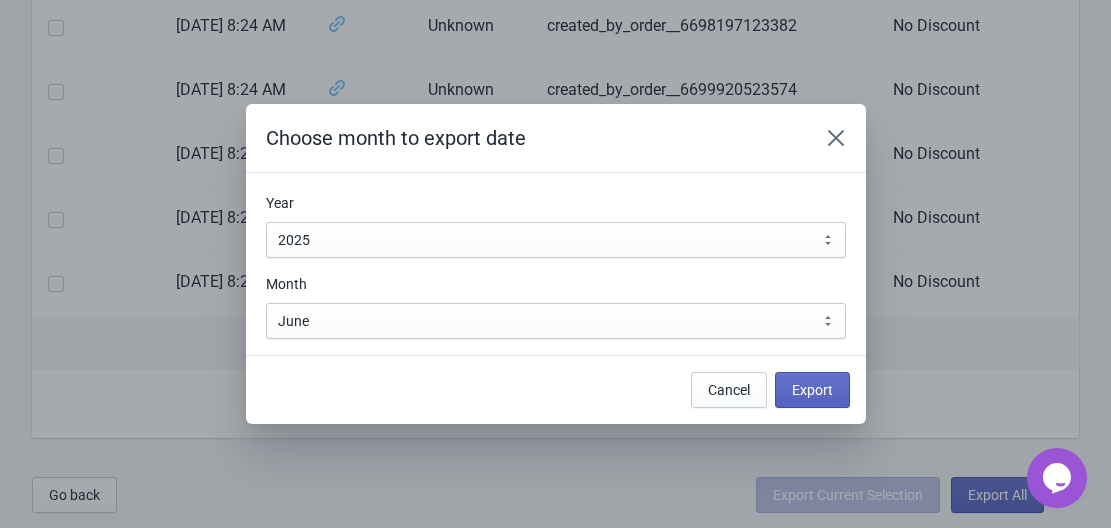 click on "Year 2010 2011 2012 2013 2014 2015 2016 2017 2018 2019 2020 2021 2022 2023 2024 2025 2026 2027 2028 2029 2030 2025 Month January February March April May June July August September October November December June" at bounding box center (556, 264) 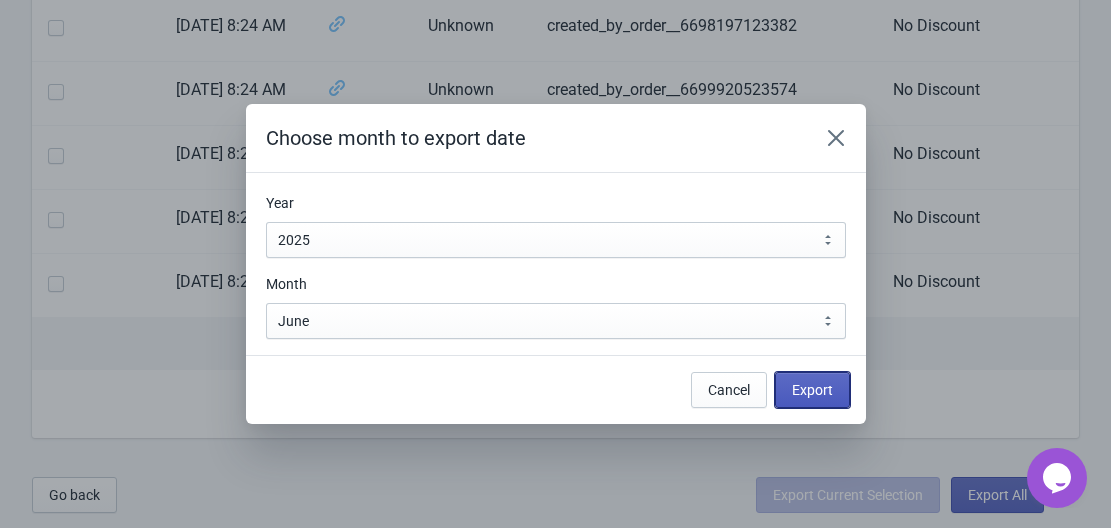 click on "Export" at bounding box center [812, 390] 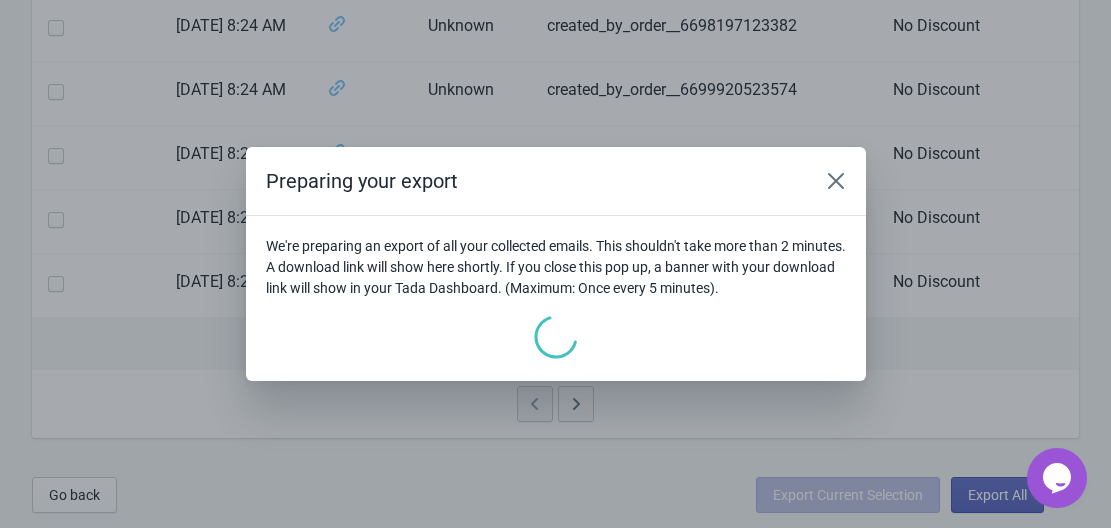 scroll, scrollTop: 0, scrollLeft: 0, axis: both 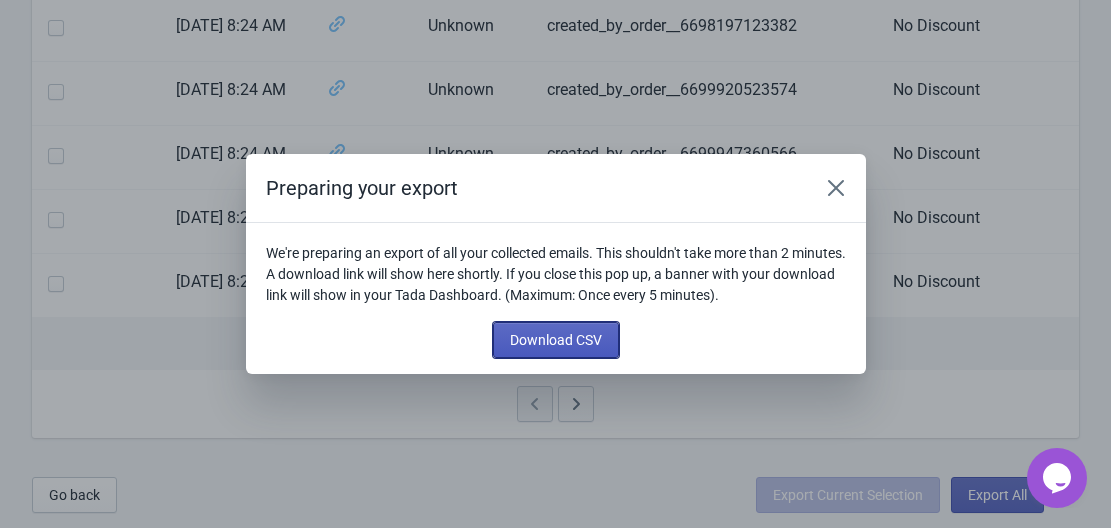 click on "Download CSV" at bounding box center [556, 340] 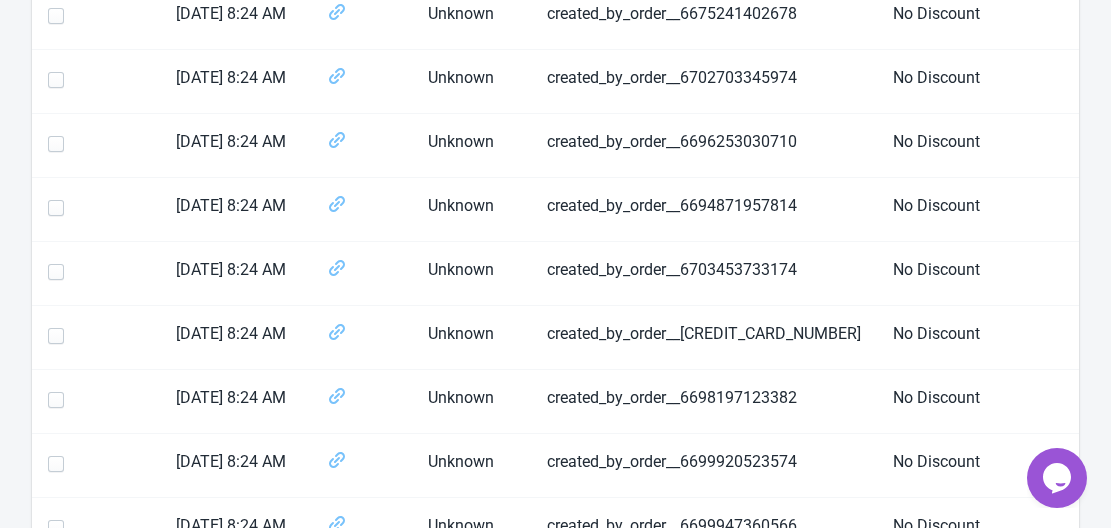 scroll, scrollTop: 3197, scrollLeft: 0, axis: vertical 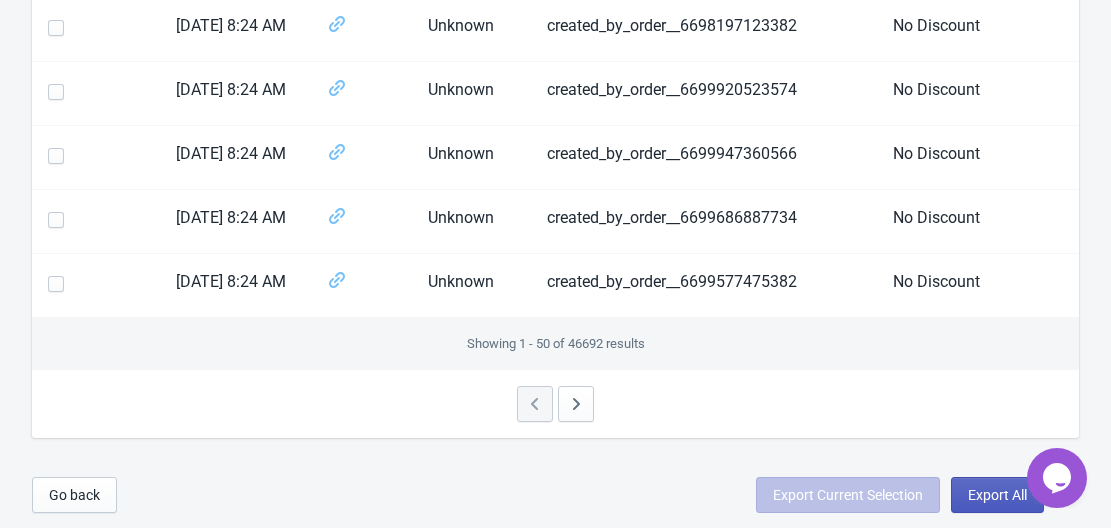 click on "Export All" at bounding box center (997, 495) 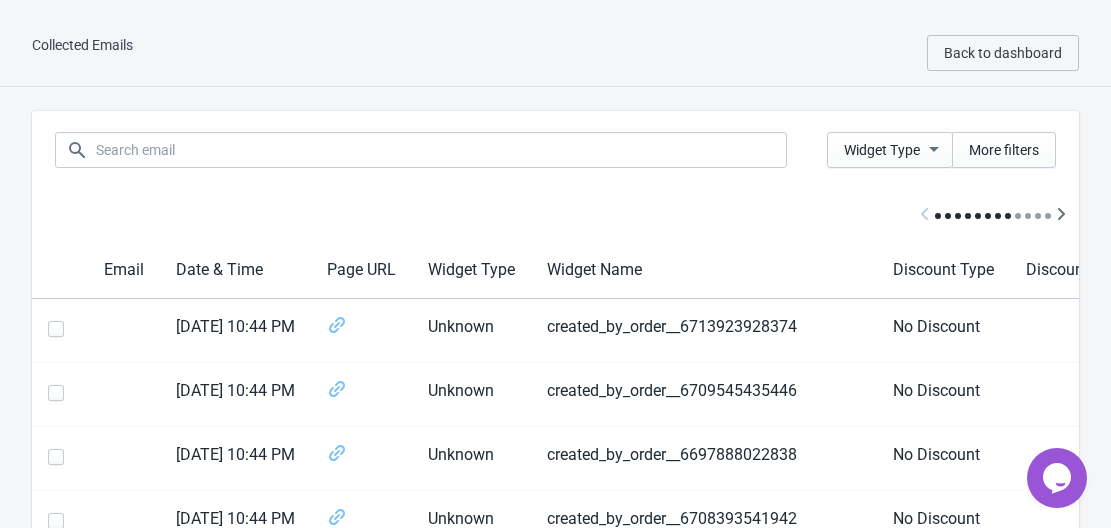 select on "2025" 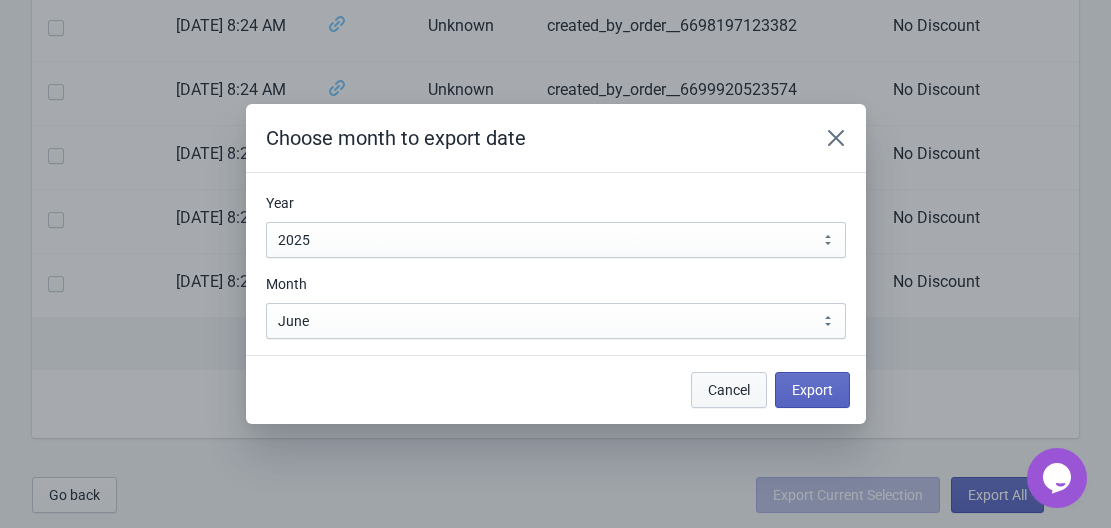 click on "Cancel" at bounding box center [729, 390] 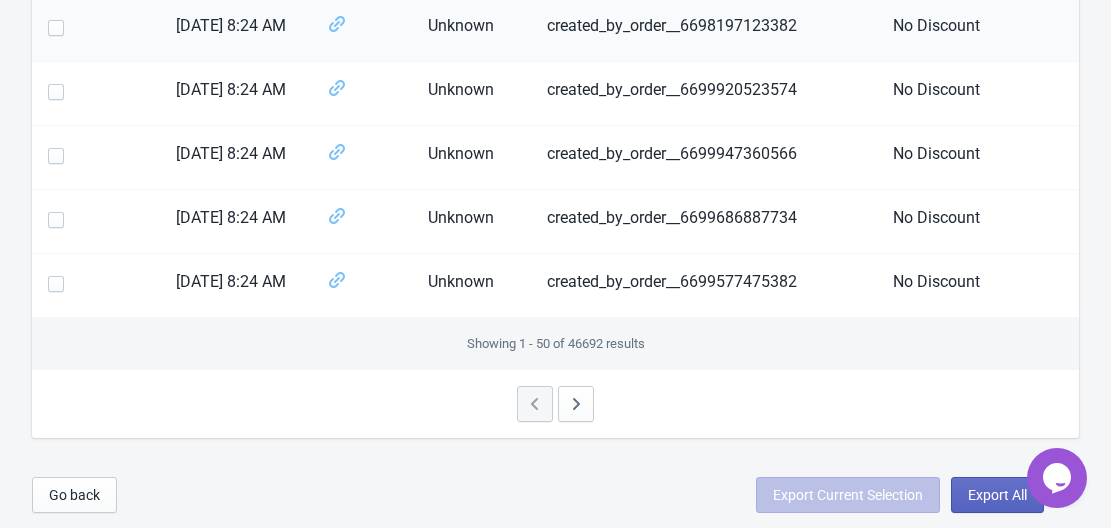 scroll, scrollTop: 0, scrollLeft: 0, axis: both 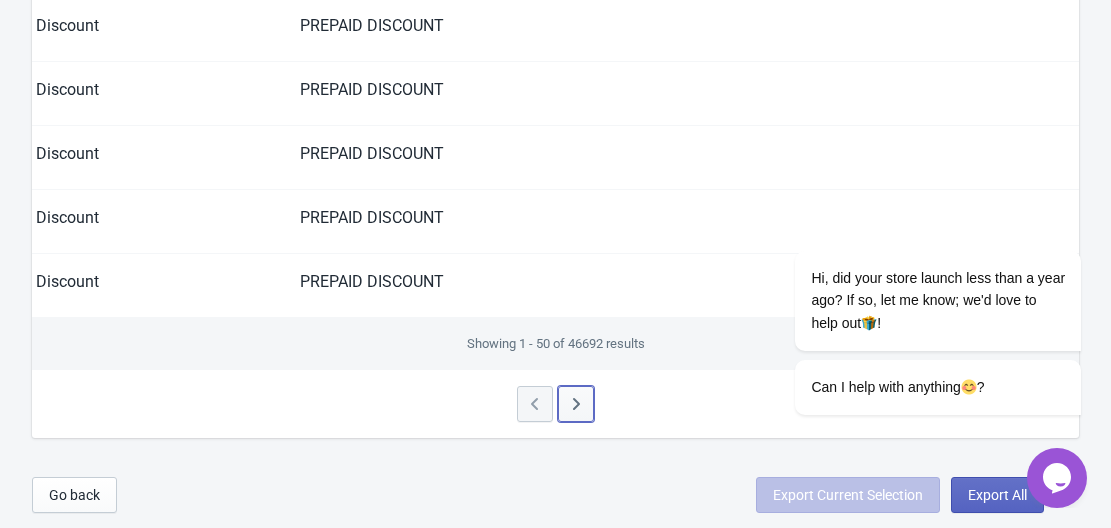 click at bounding box center [576, 404] 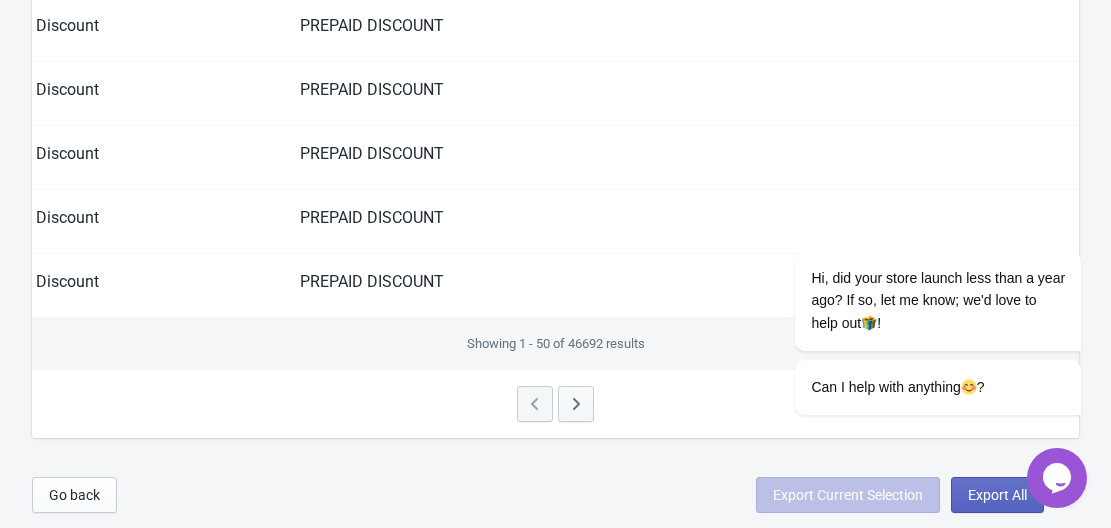 scroll, scrollTop: 0, scrollLeft: 145, axis: horizontal 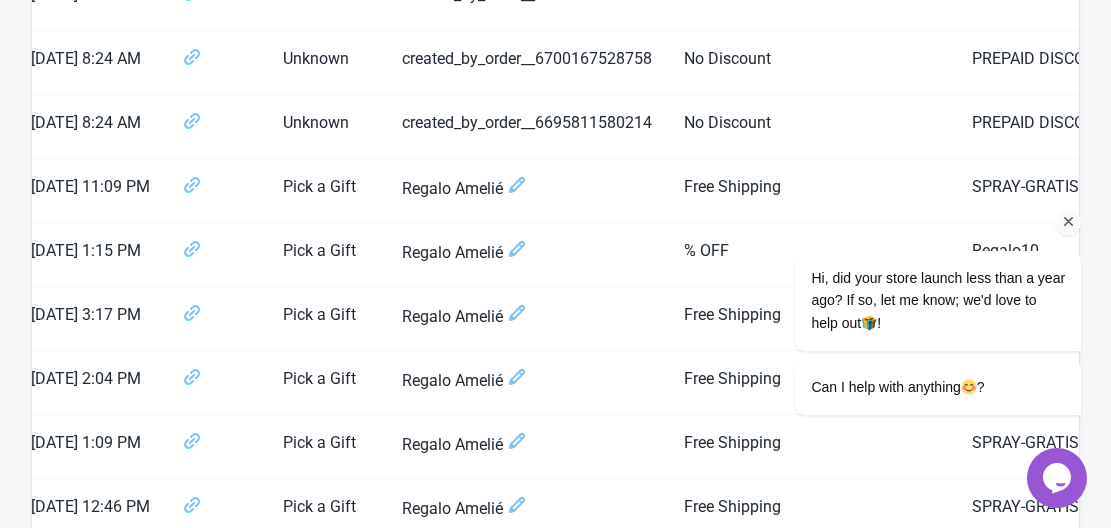 drag, startPoint x: 1067, startPoint y: 228, endPoint x: 1656, endPoint y: 310, distance: 594.6806 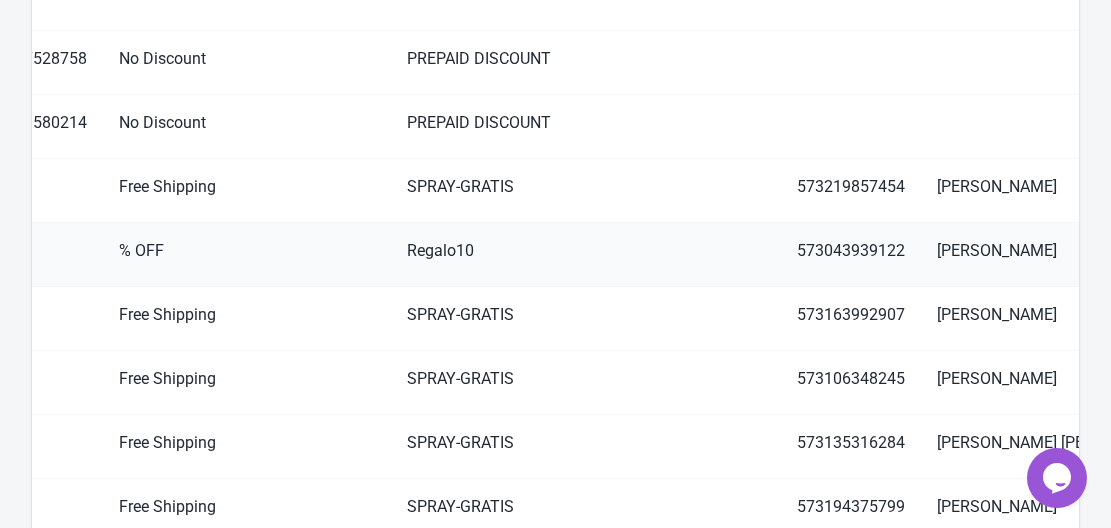 scroll, scrollTop: 0, scrollLeft: 731, axis: horizontal 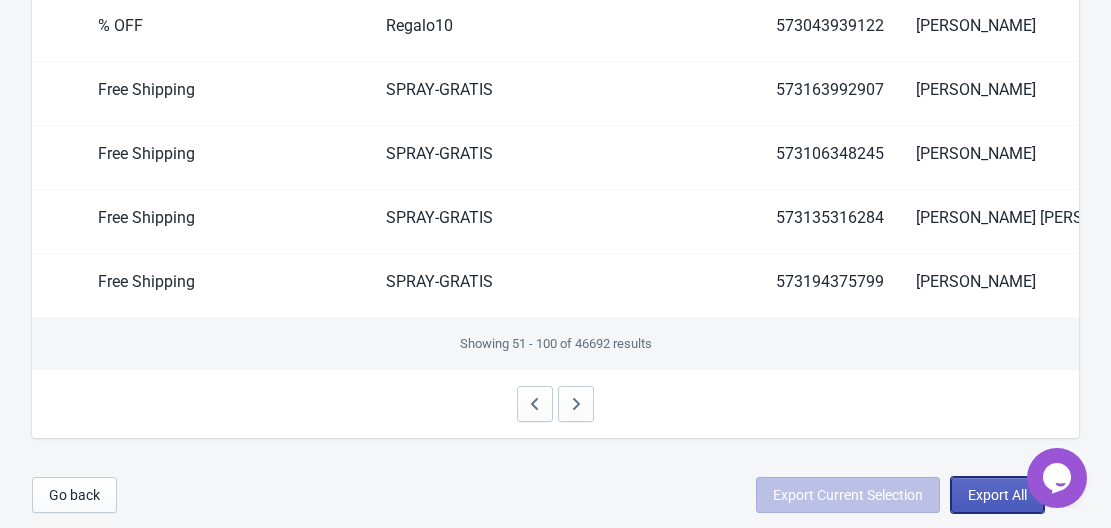 click on "Export All" at bounding box center (997, 495) 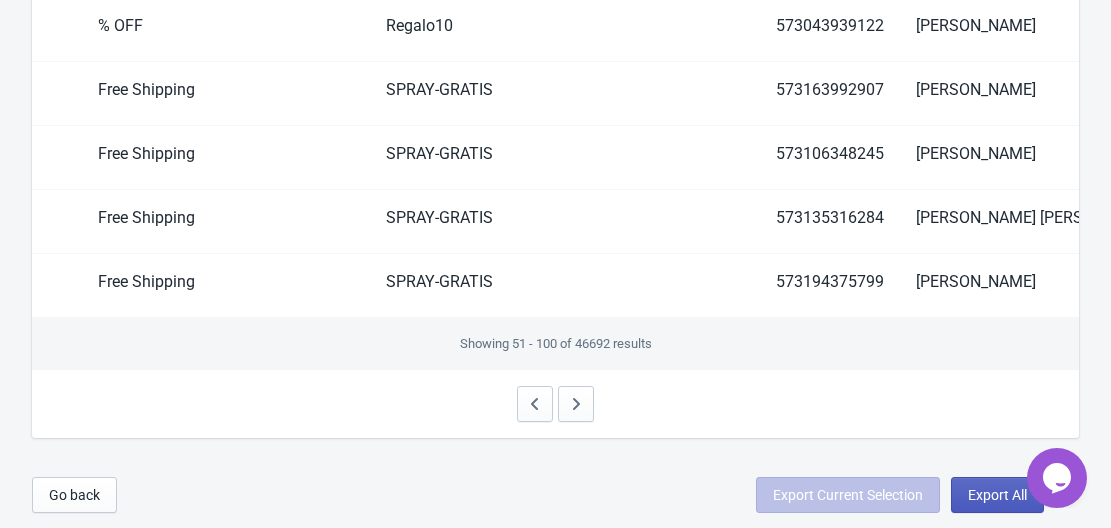 select on "2025" 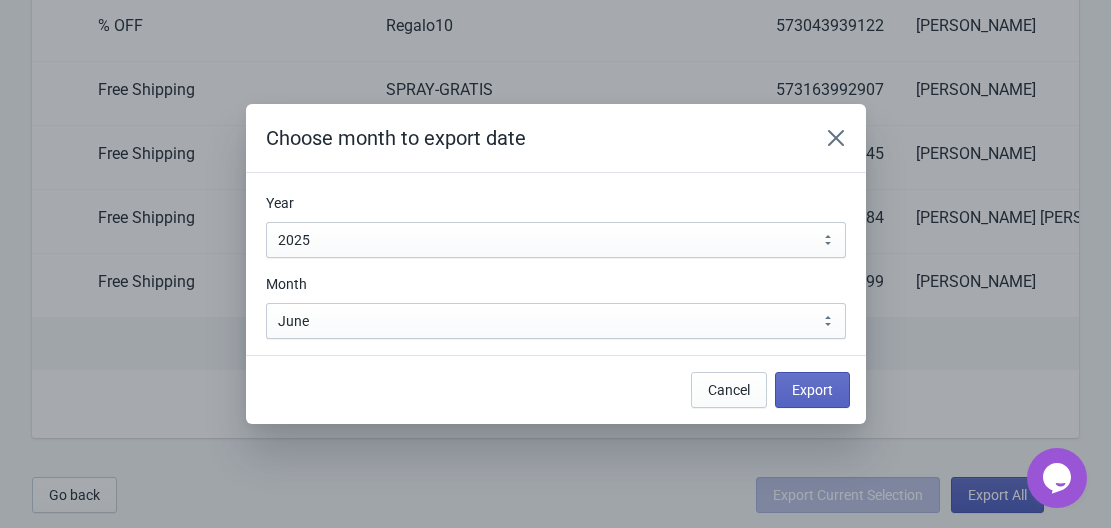 scroll, scrollTop: 0, scrollLeft: 0, axis: both 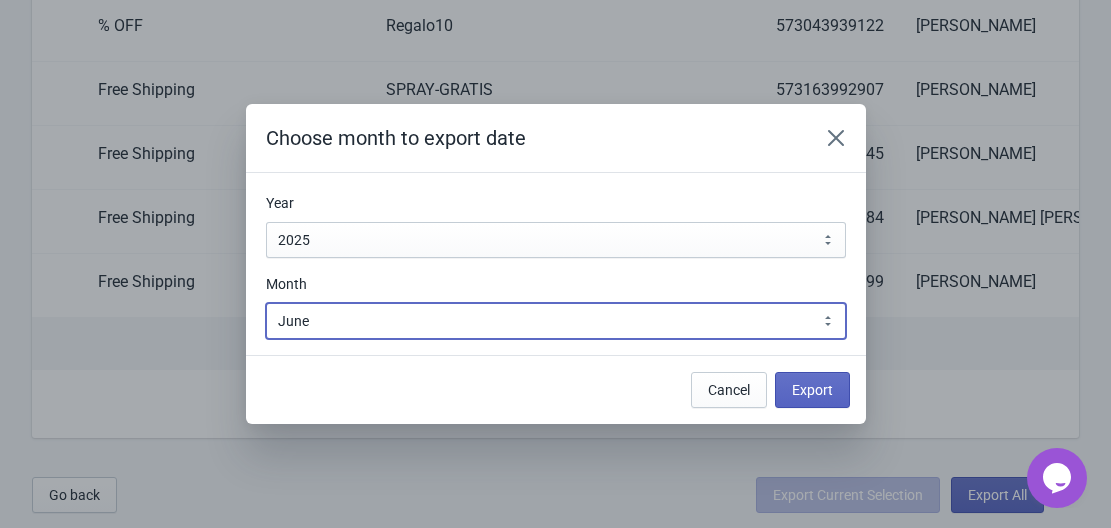 click on "January February March April May June July August September October November December" at bounding box center [556, 321] 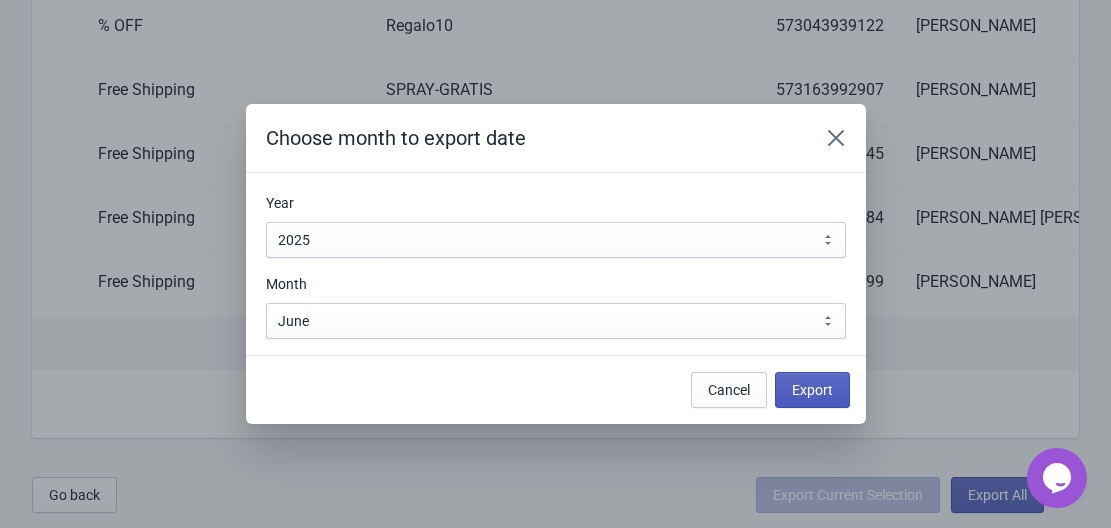 click on "Export" at bounding box center (812, 390) 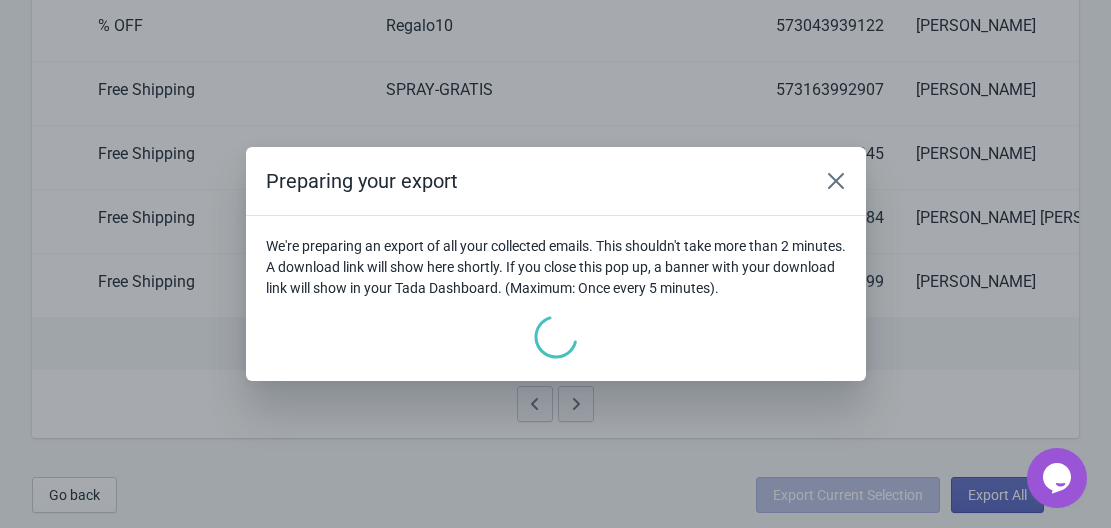 scroll, scrollTop: 0, scrollLeft: 0, axis: both 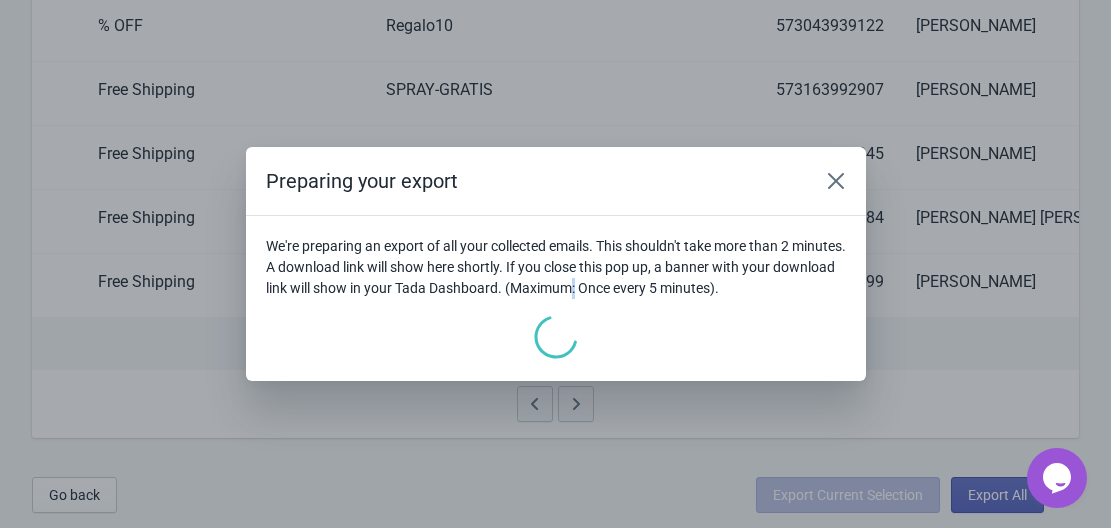 click on "We're preparing an export of all your collected emails. This shouldn't take more than 2 minutes. A download link will show here shortly.
If you close this pop up, a banner with your download link will show in your Tada Dashboard. (Maximum: Once every 5 minutes)." at bounding box center [556, 267] 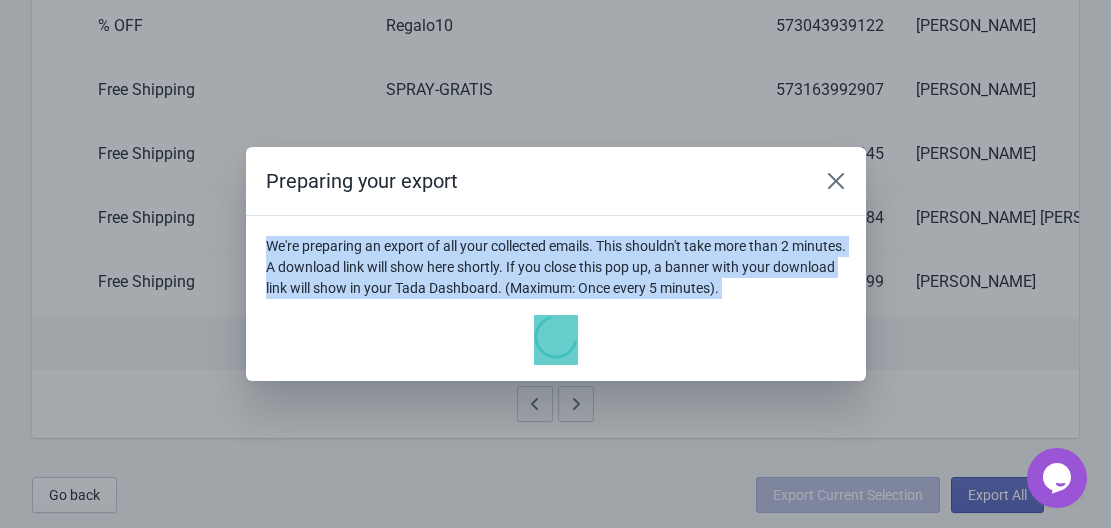 click on "We're preparing an export of all your collected emails. This shouldn't take more than 2 minutes. A download link will show here shortly.
If you close this pop up, a banner with your download link will show in your Tada Dashboard. (Maximum: Once every 5 minutes)." at bounding box center [556, 267] 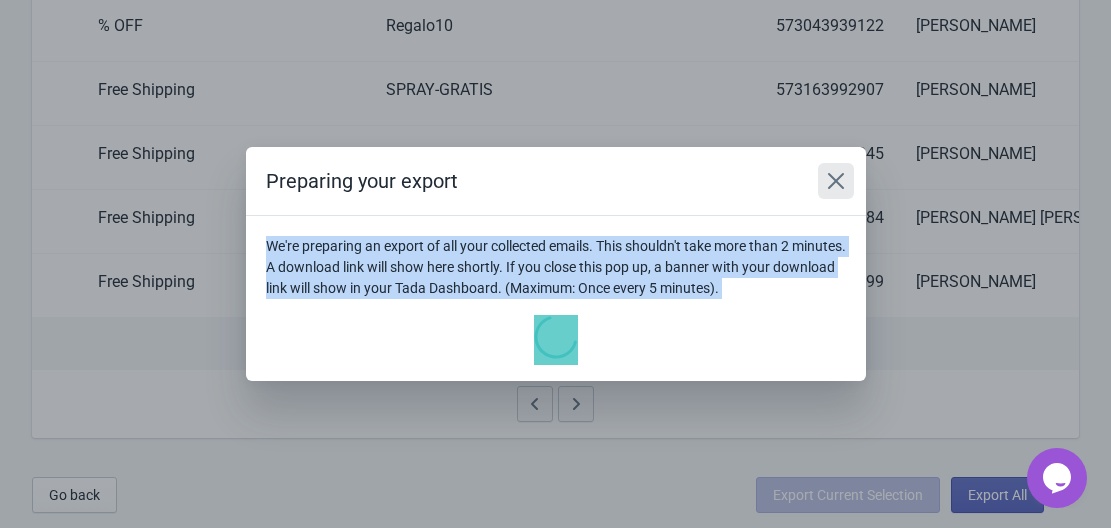 click at bounding box center (836, 181) 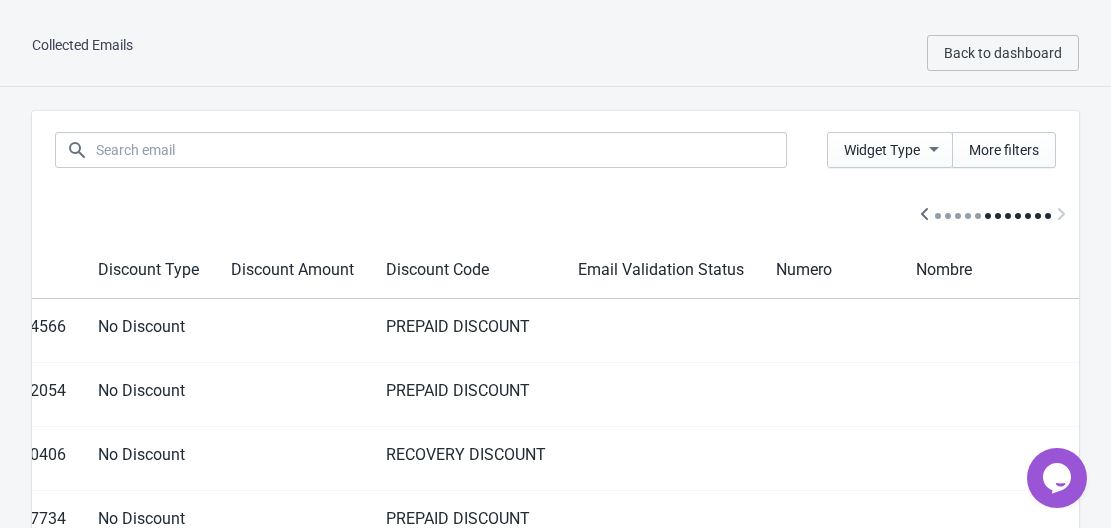 scroll, scrollTop: 3197, scrollLeft: 0, axis: vertical 